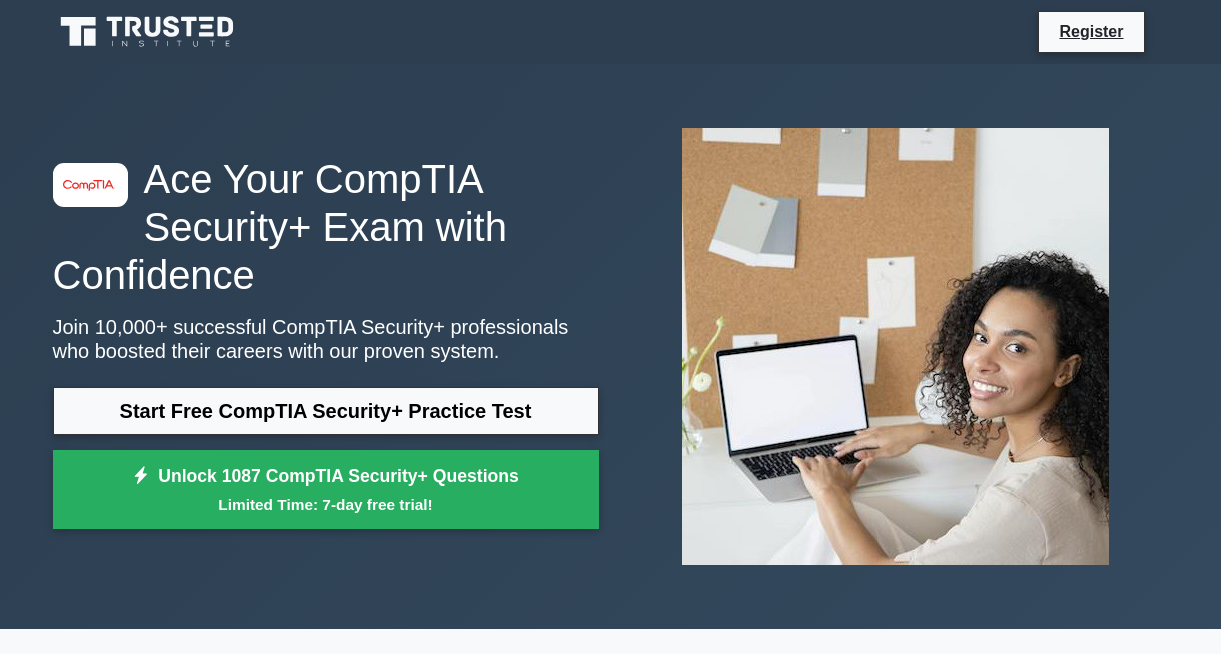 scroll, scrollTop: 149, scrollLeft: 0, axis: vertical 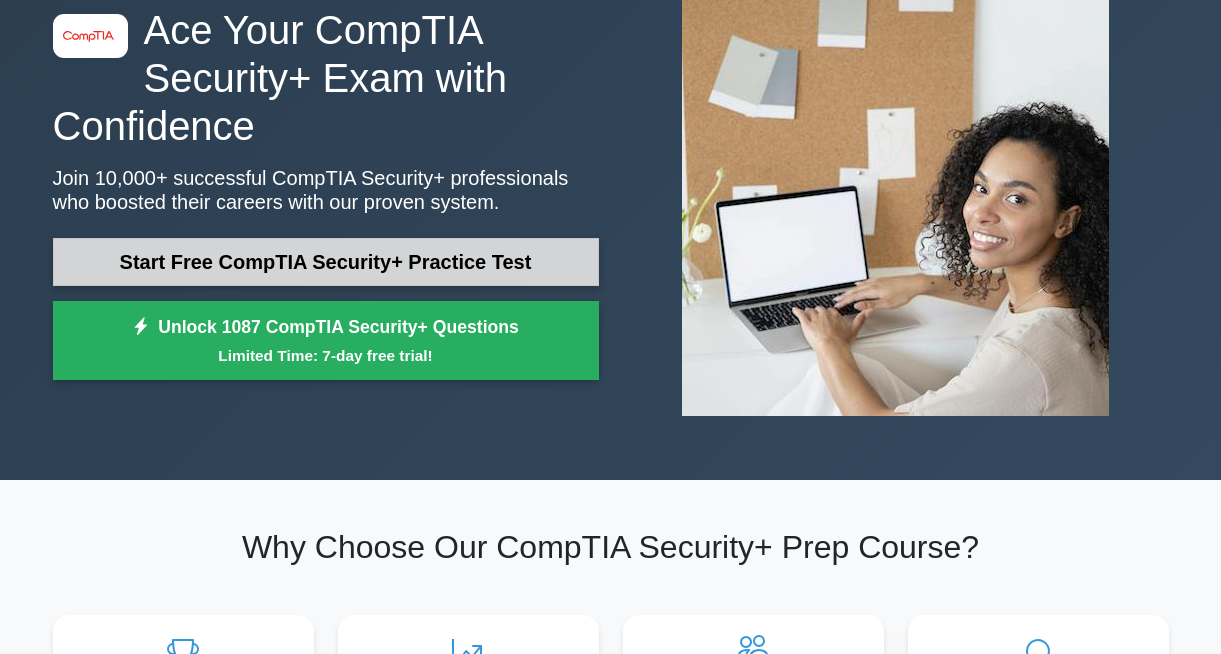 click on "Start Free CompTIA Security+ Practice Test" at bounding box center [326, 262] 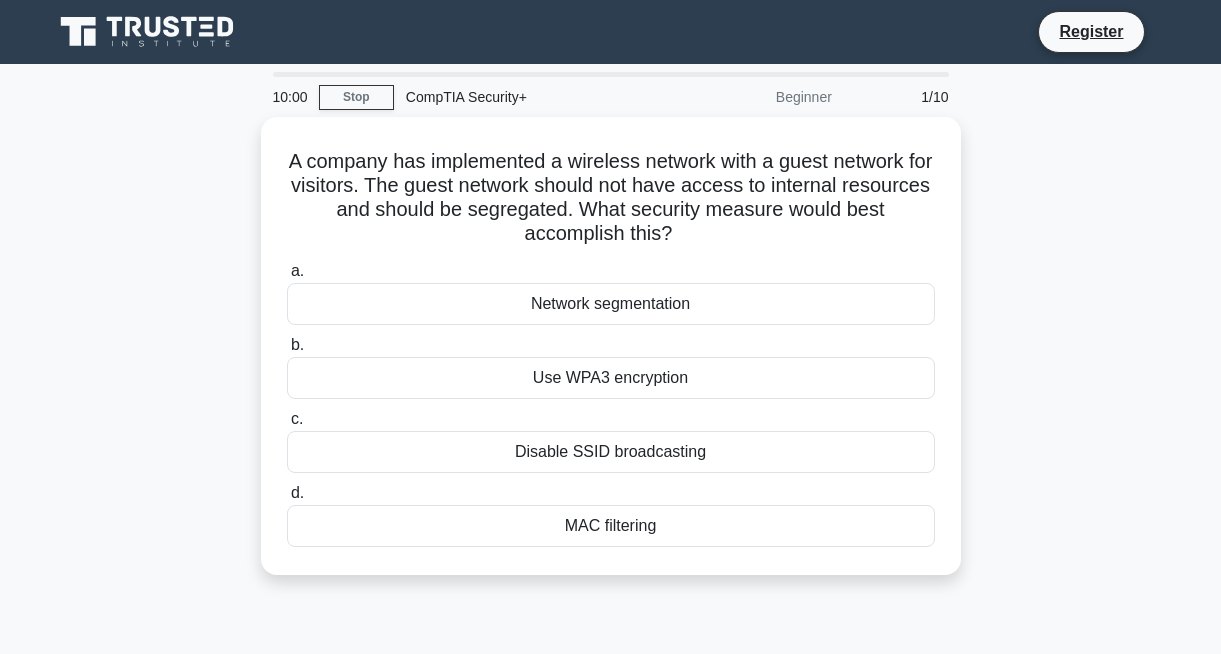 scroll, scrollTop: 0, scrollLeft: 0, axis: both 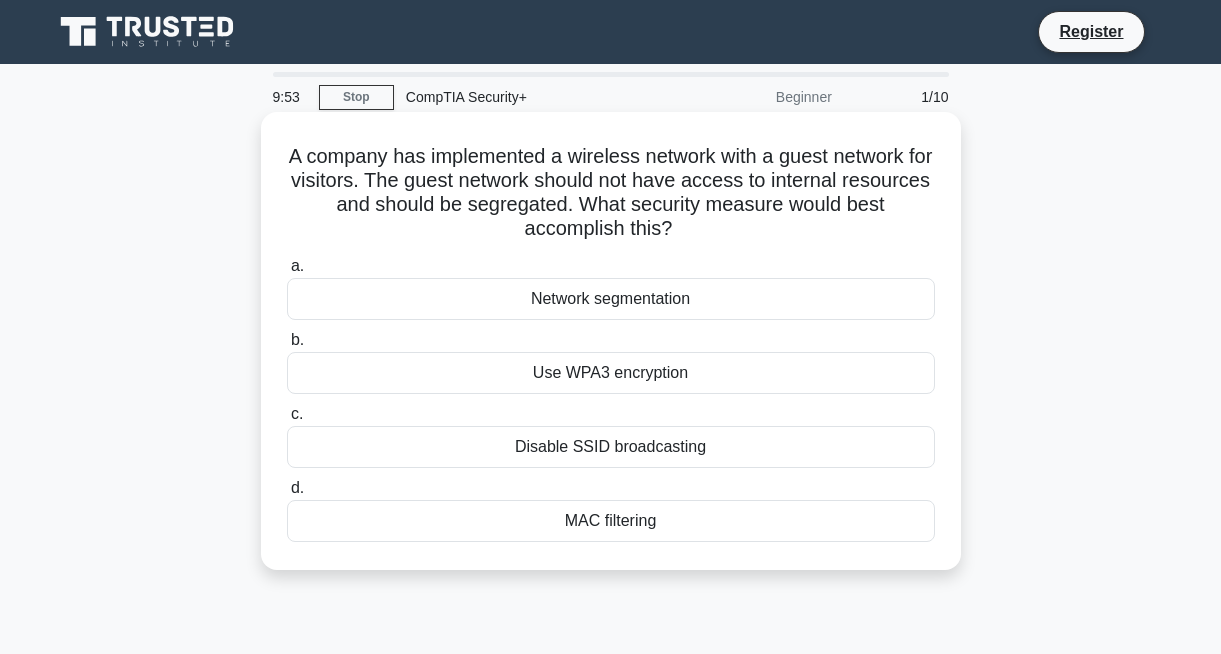 click on "A company has implemented a wireless network with a guest network for visitors. The guest network should not have access to internal resources and should be segregated. What security measure would best accomplish this?
.spinner_0XTQ{transform-origin:center;animation:spinner_y6GP .75s linear infinite}@keyframes spinner_y6GP{100%{transform:rotate(360deg)}}" at bounding box center (611, 193) 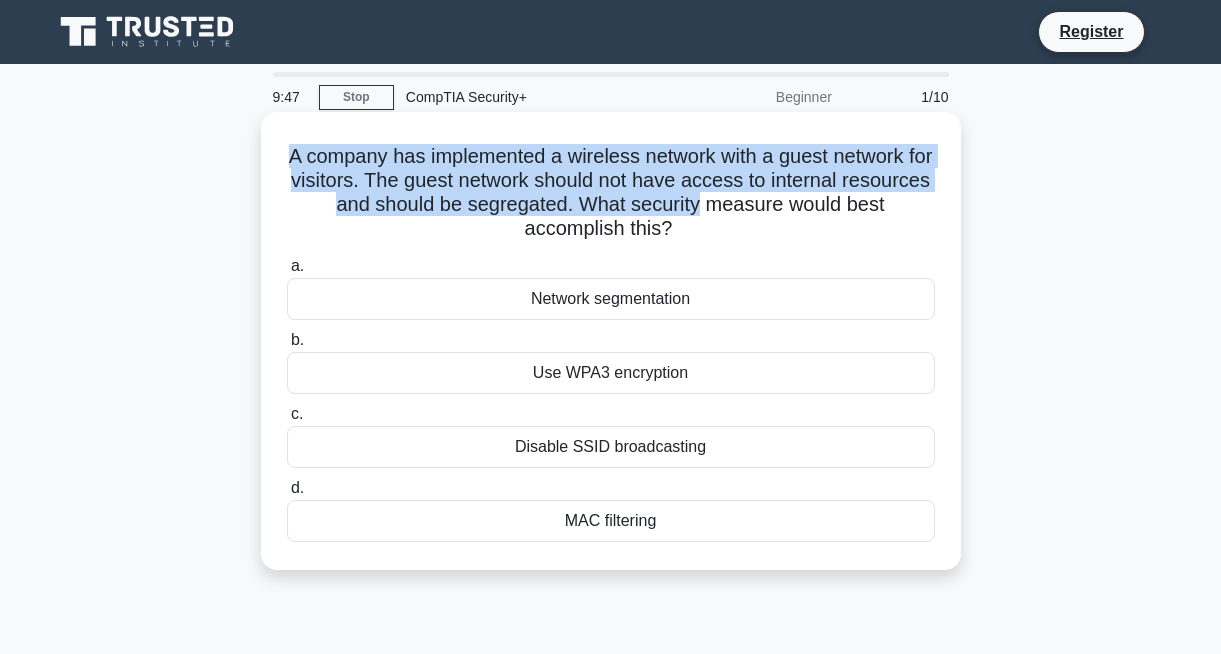 drag, startPoint x: 295, startPoint y: 152, endPoint x: 728, endPoint y: 210, distance: 436.86725 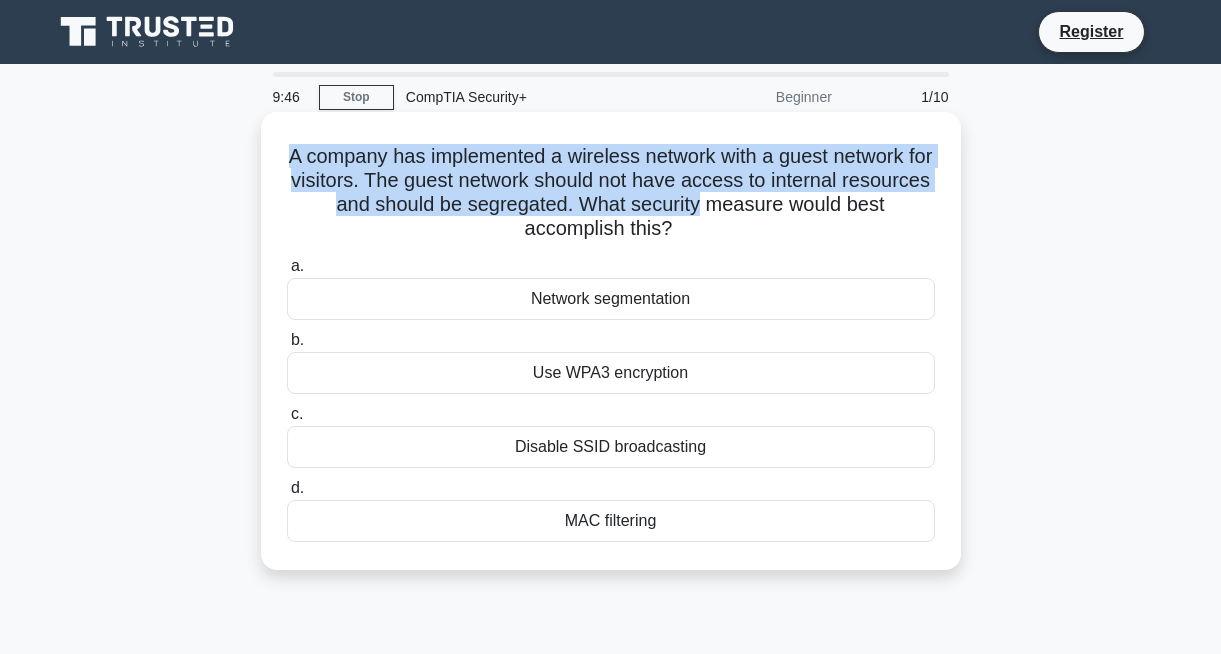click on "A company has implemented a wireless network with a guest network for visitors. The guest network should not have access to internal resources and should be segregated. What security measure would best accomplish this?
.spinner_0XTQ{transform-origin:center;animation:spinner_y6GP .75s linear infinite}@keyframes spinner_y6GP{100%{transform:rotate(360deg)}}" at bounding box center (611, 193) 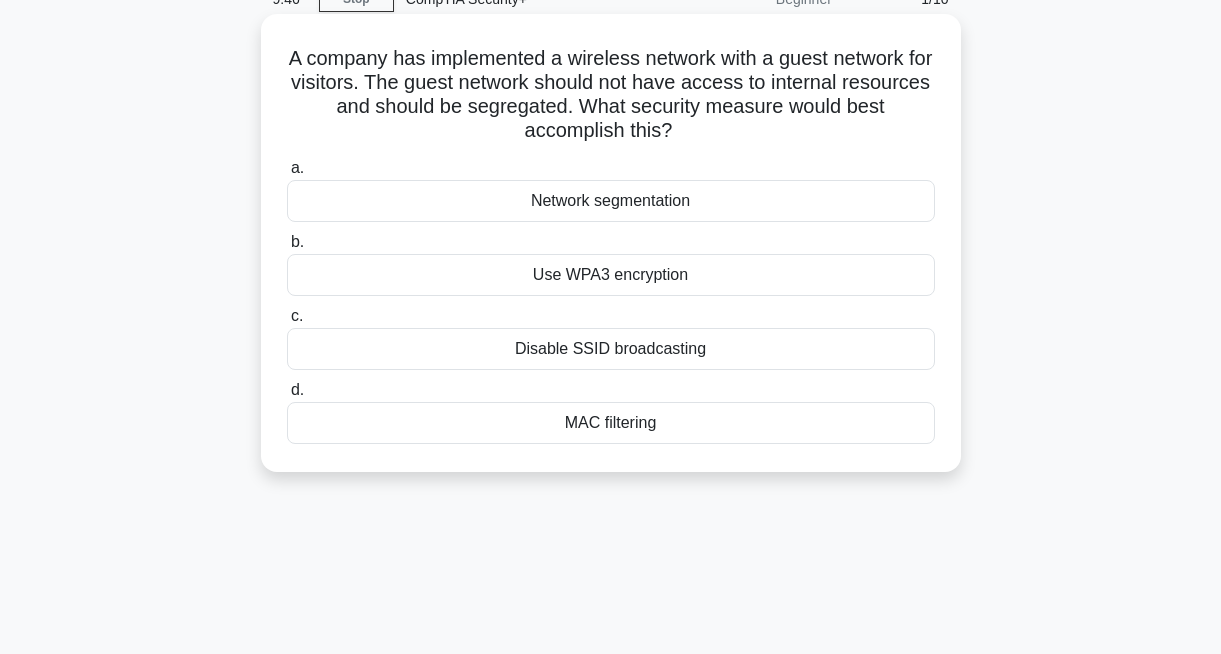 scroll, scrollTop: 99, scrollLeft: 0, axis: vertical 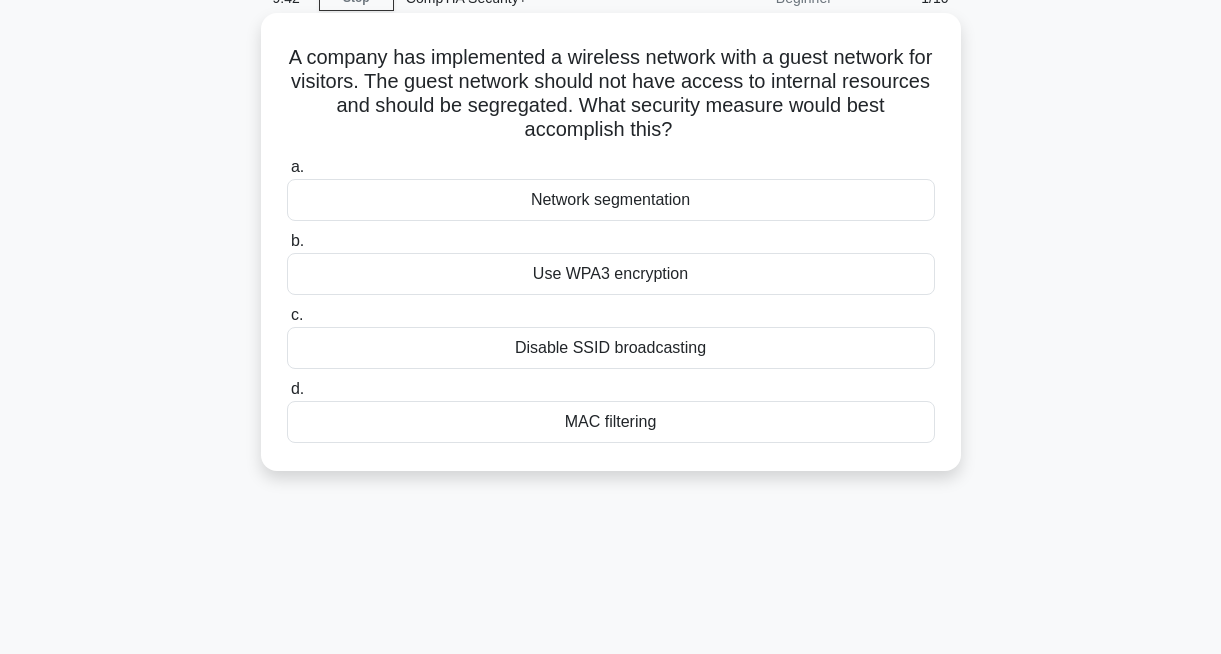 click on "Network segmentation" at bounding box center [611, 200] 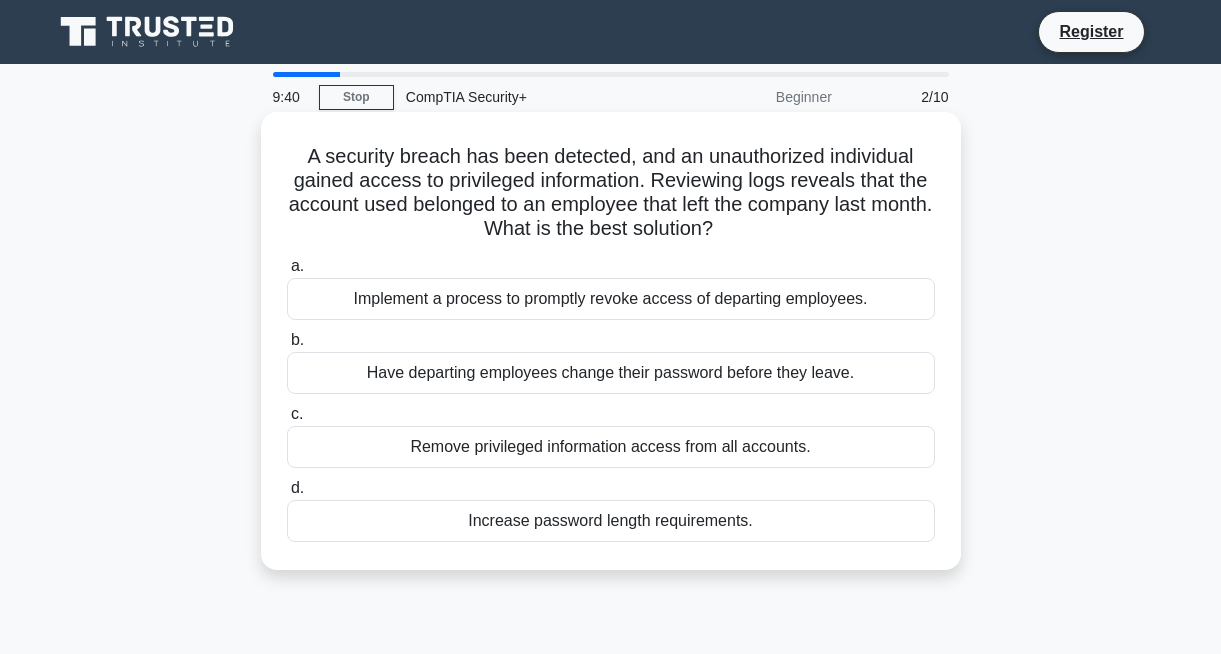 scroll, scrollTop: 31, scrollLeft: 0, axis: vertical 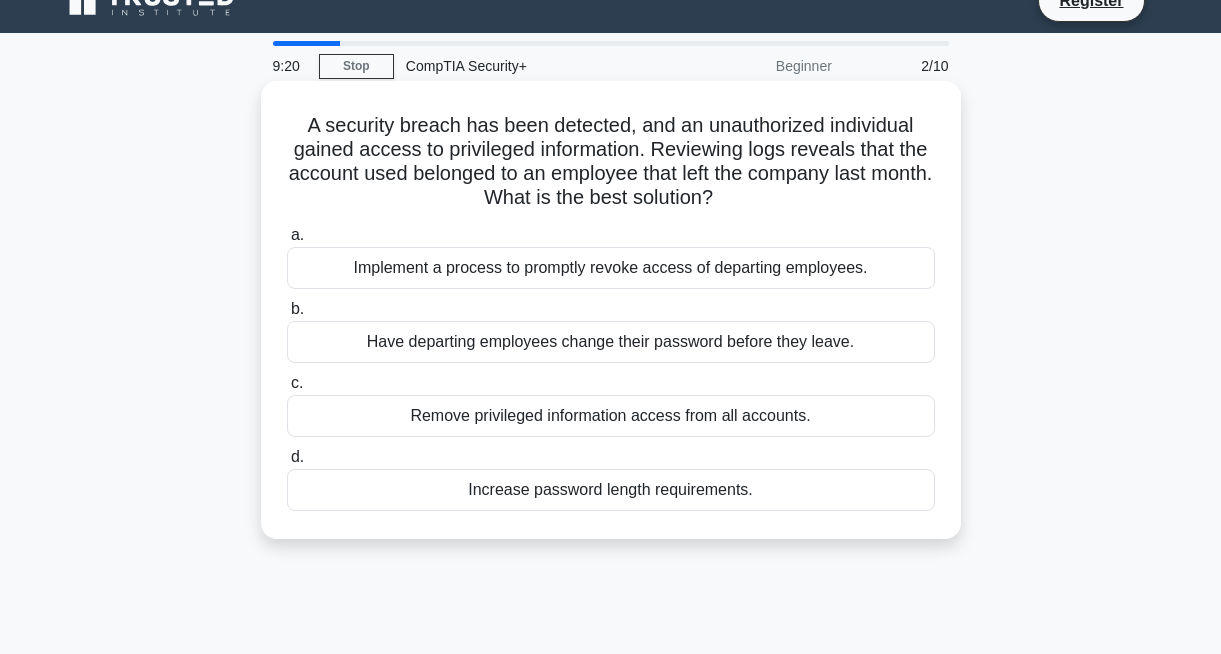 click on "Implement a process to promptly revoke access of departing employees." at bounding box center (611, 268) 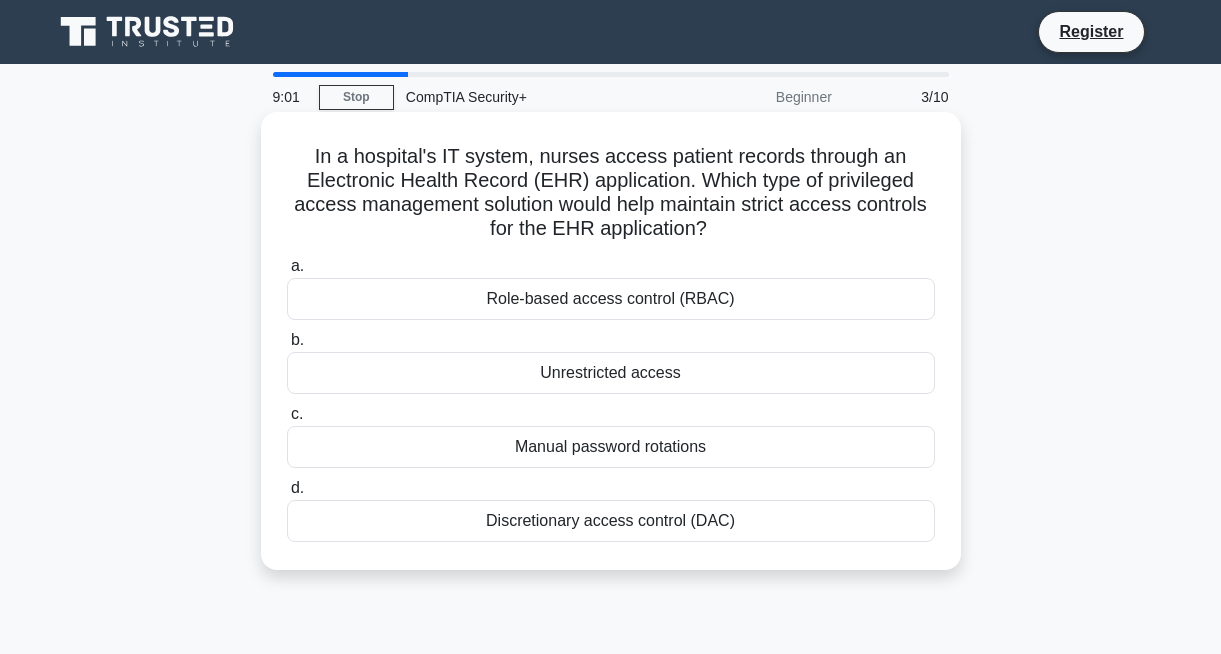 scroll, scrollTop: 9, scrollLeft: 0, axis: vertical 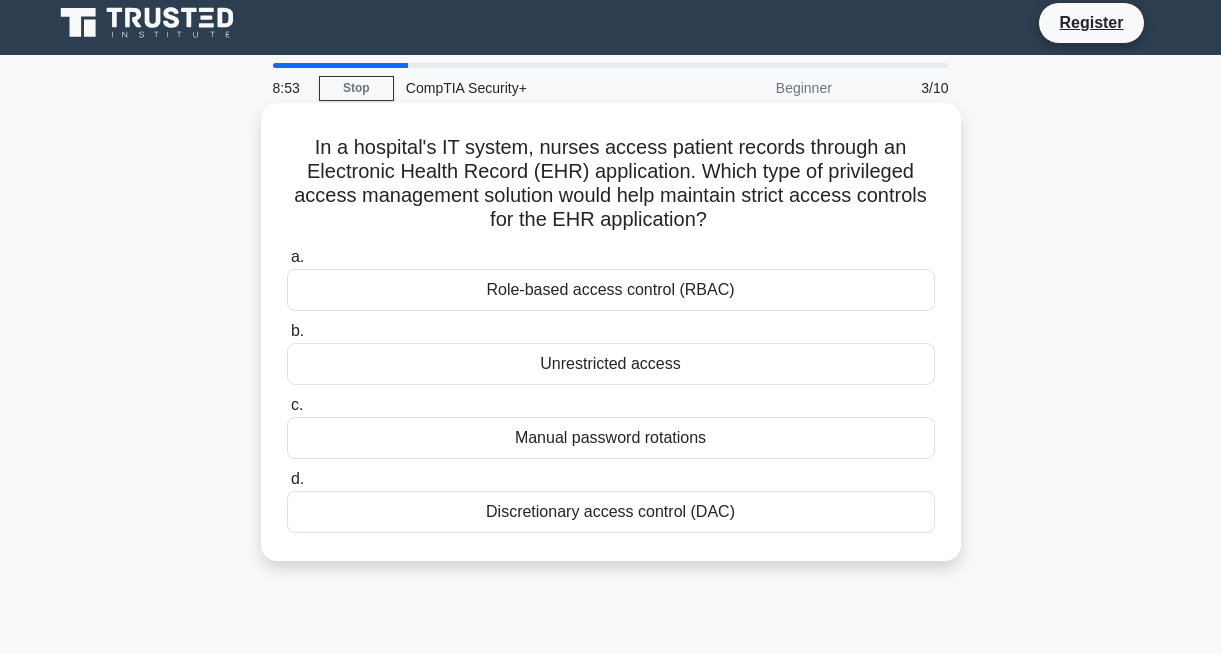 click on "Role-based access control (RBAC)" at bounding box center (611, 290) 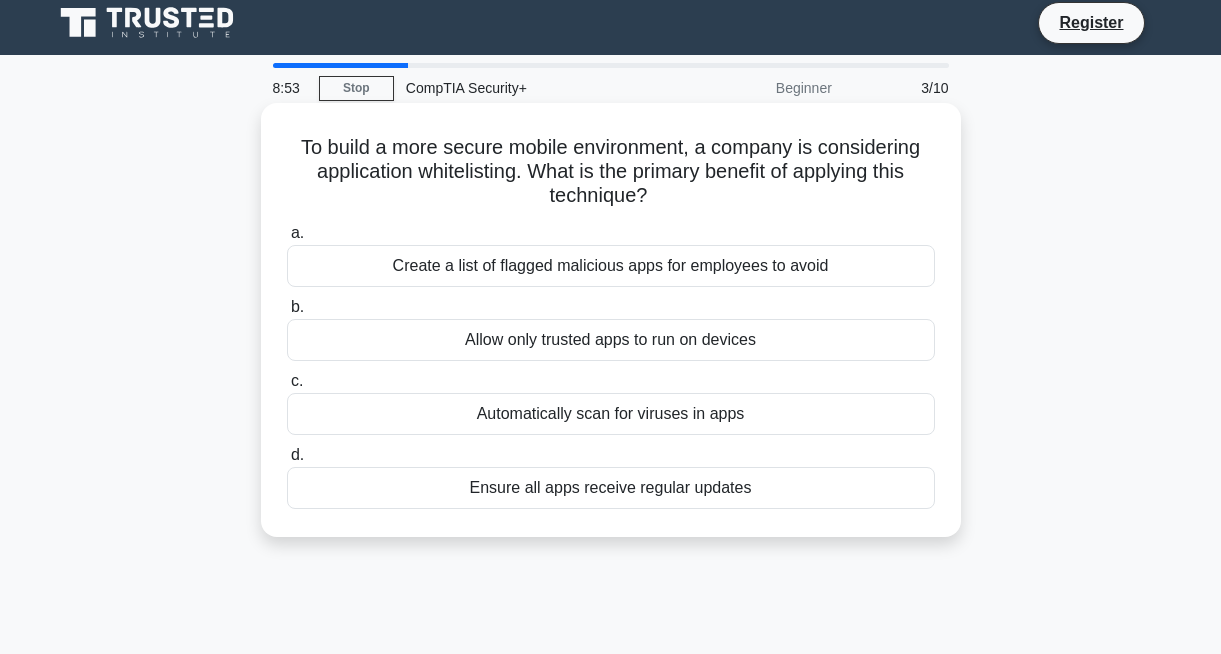 scroll, scrollTop: 0, scrollLeft: 0, axis: both 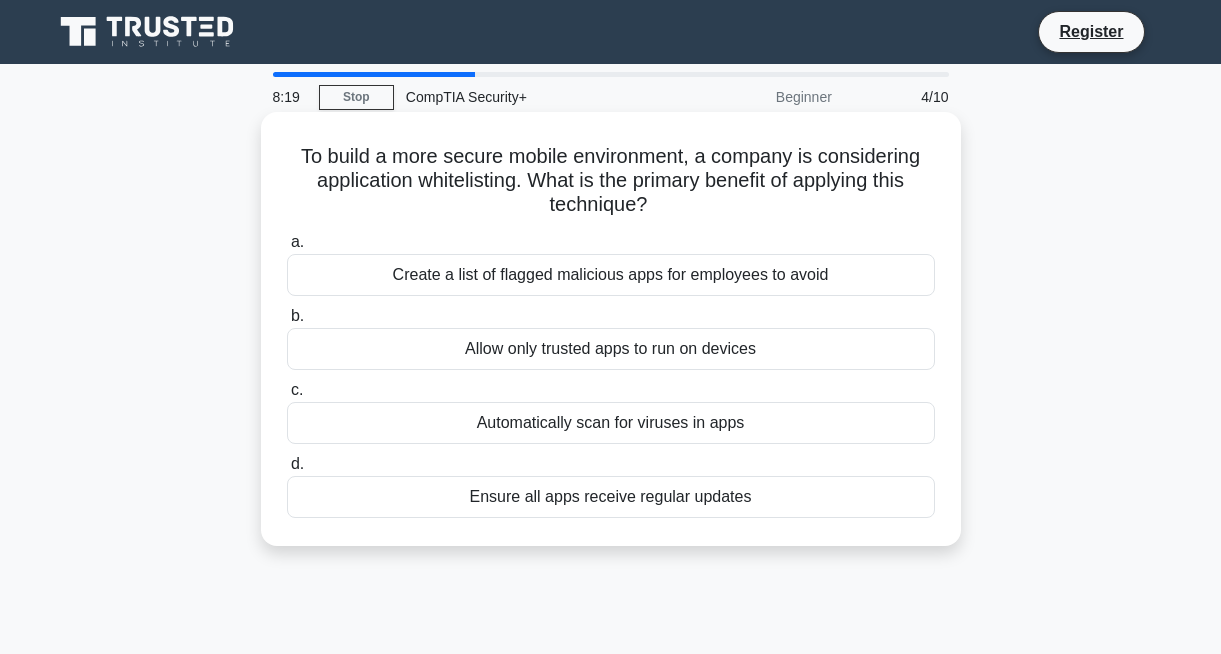 click on "Allow only trusted apps to run on devices" at bounding box center (611, 349) 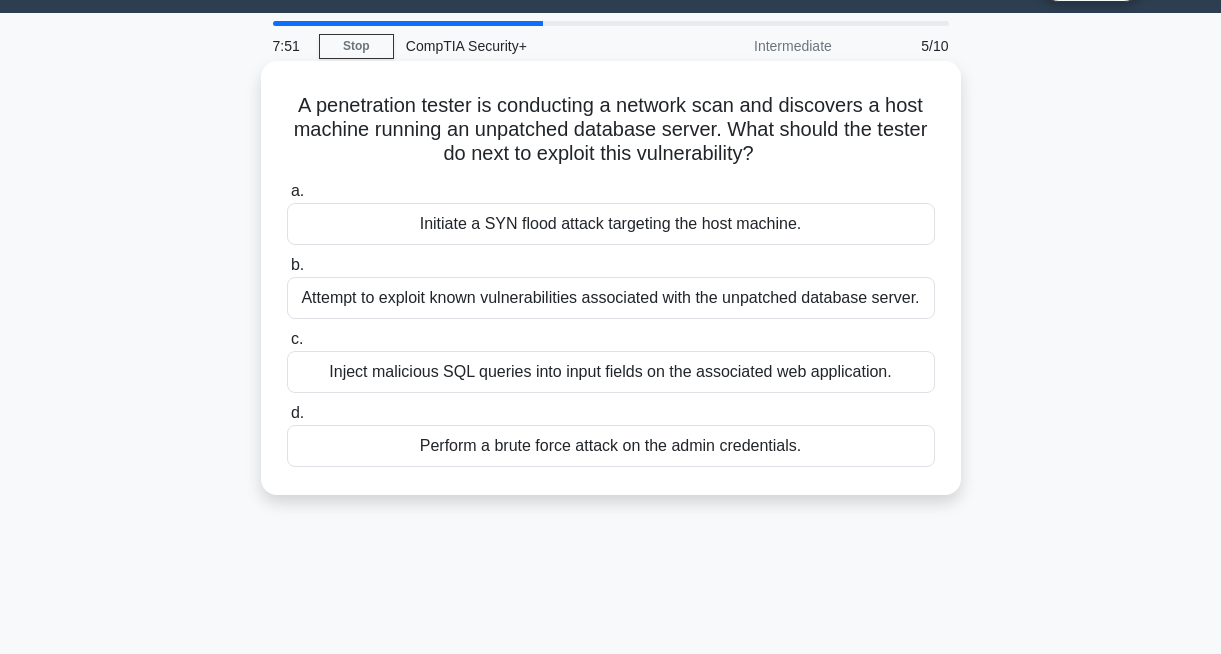scroll, scrollTop: 50, scrollLeft: 0, axis: vertical 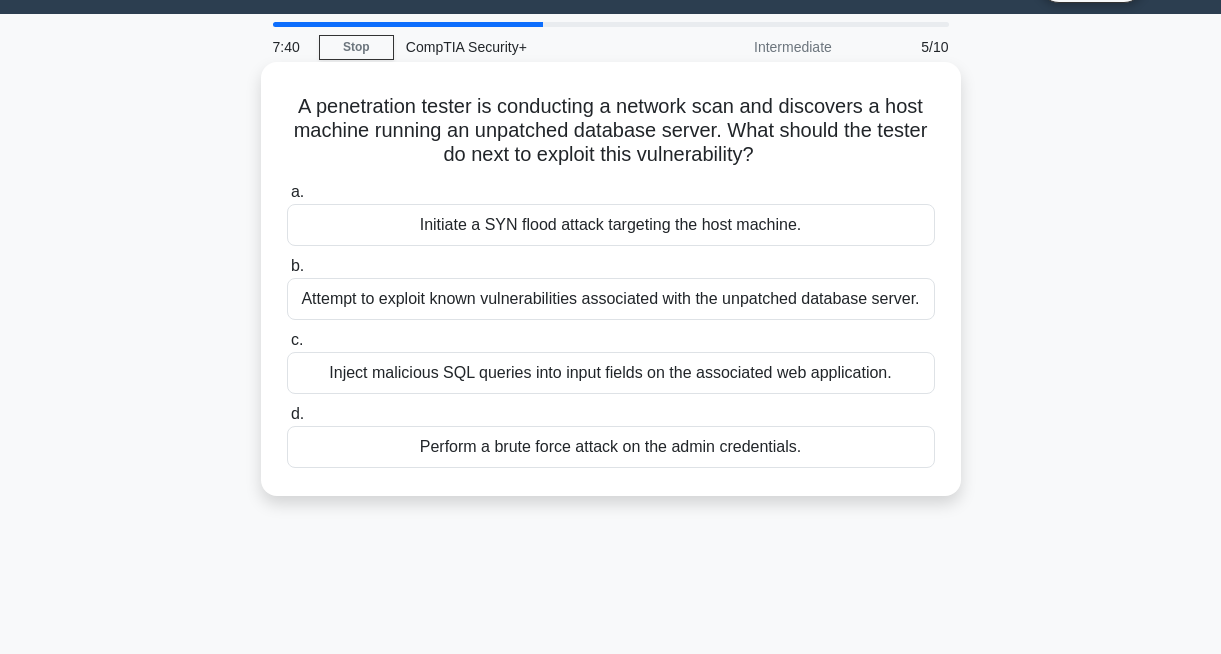 click on "Attempt to exploit known vulnerabilities associated with the unpatched database server." at bounding box center (611, 299) 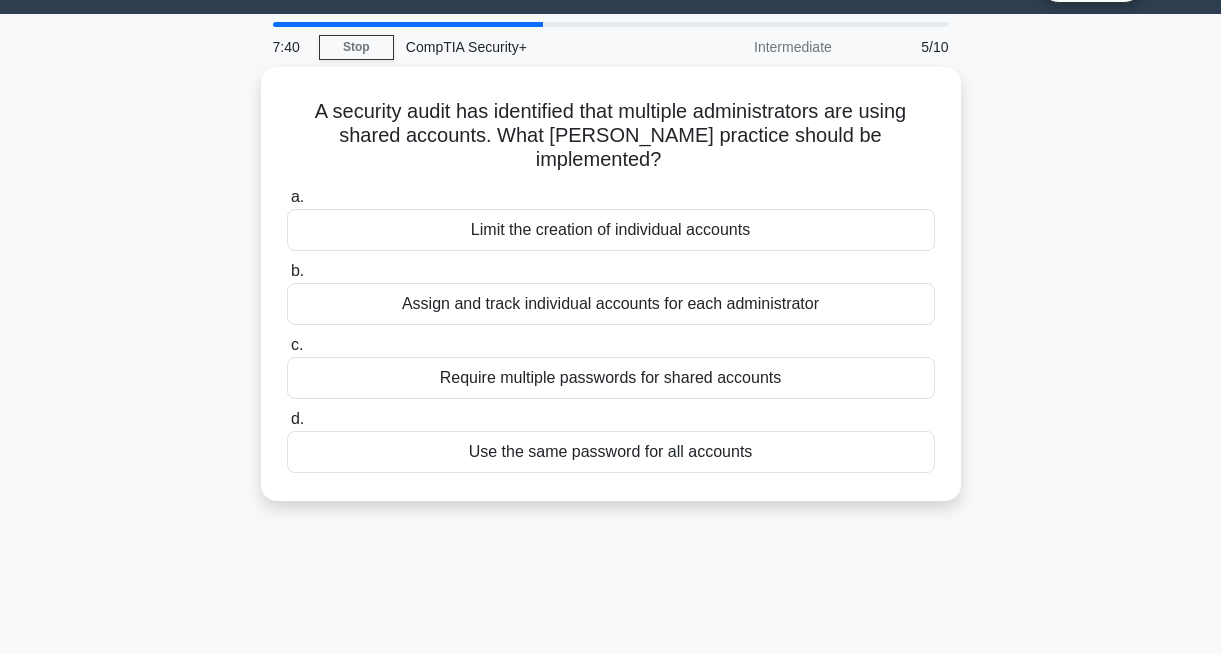 scroll, scrollTop: 0, scrollLeft: 0, axis: both 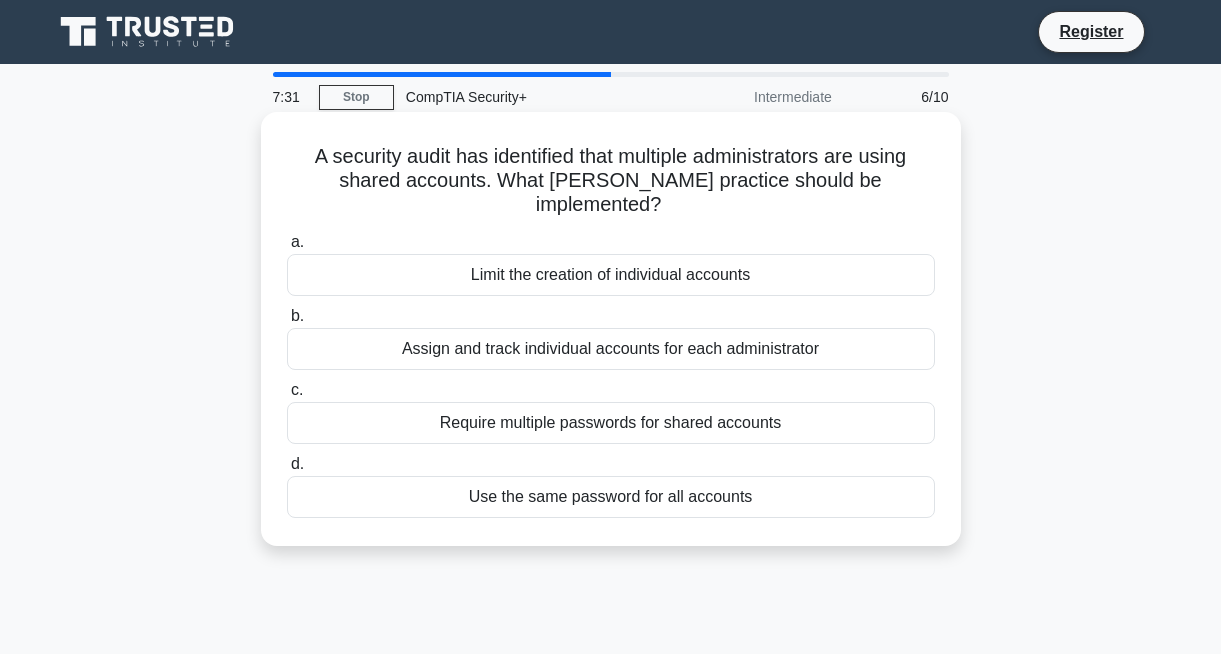 click on "A security audit has identified that multiple administrators are using shared accounts. What PAM practice should be implemented?
.spinner_0XTQ{transform-origin:center;animation:spinner_y6GP .75s linear infinite}@keyframes spinner_y6GP{100%{transform:rotate(360deg)}}" at bounding box center (611, 181) 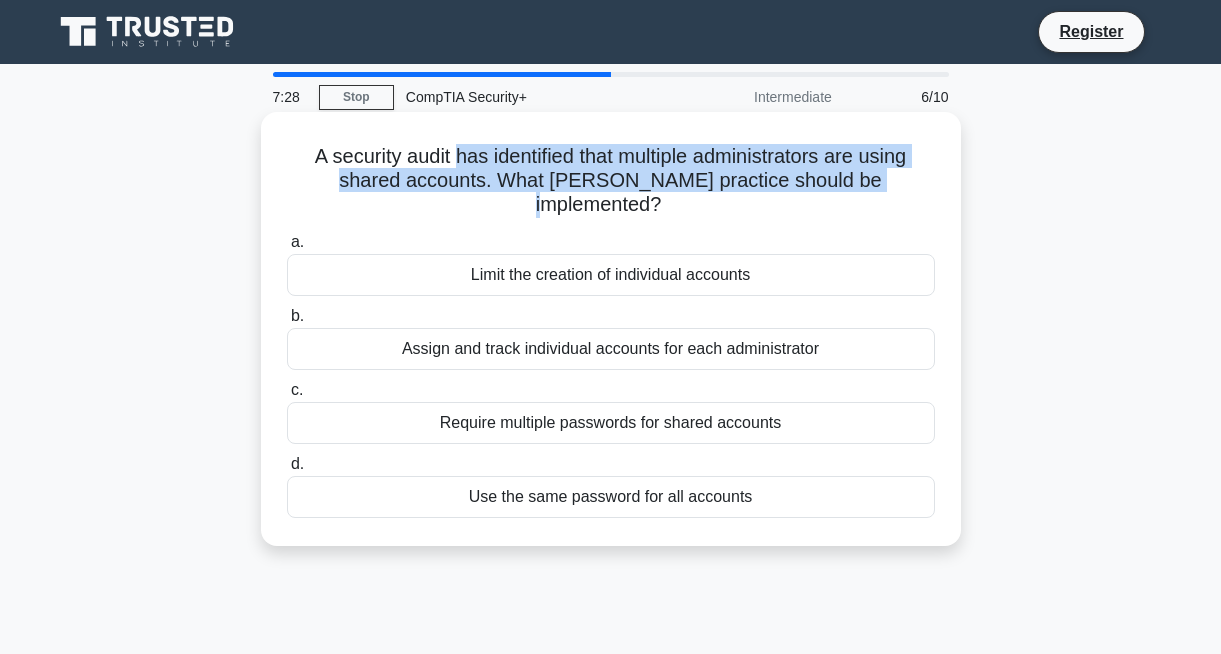 drag, startPoint x: 462, startPoint y: 162, endPoint x: 833, endPoint y: 177, distance: 371.3031 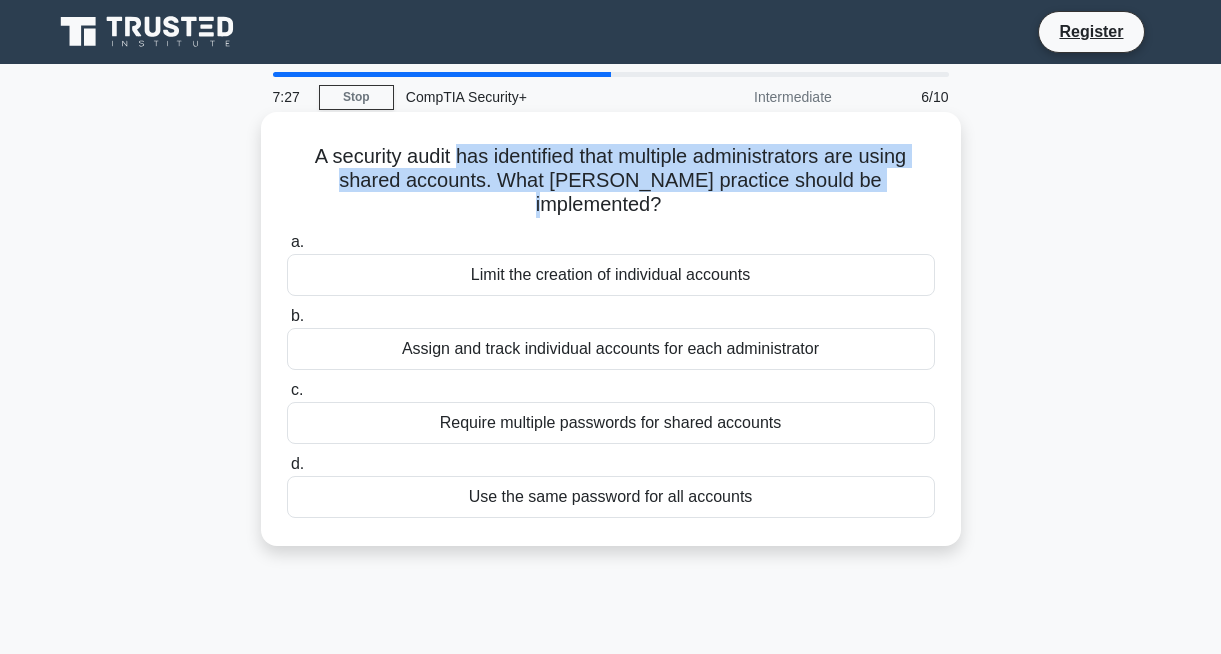 click on "A security audit has identified that multiple administrators are using shared accounts. What PAM practice should be implemented?
.spinner_0XTQ{transform-origin:center;animation:spinner_y6GP .75s linear infinite}@keyframes spinner_y6GP{100%{transform:rotate(360deg)}}" at bounding box center [611, 181] 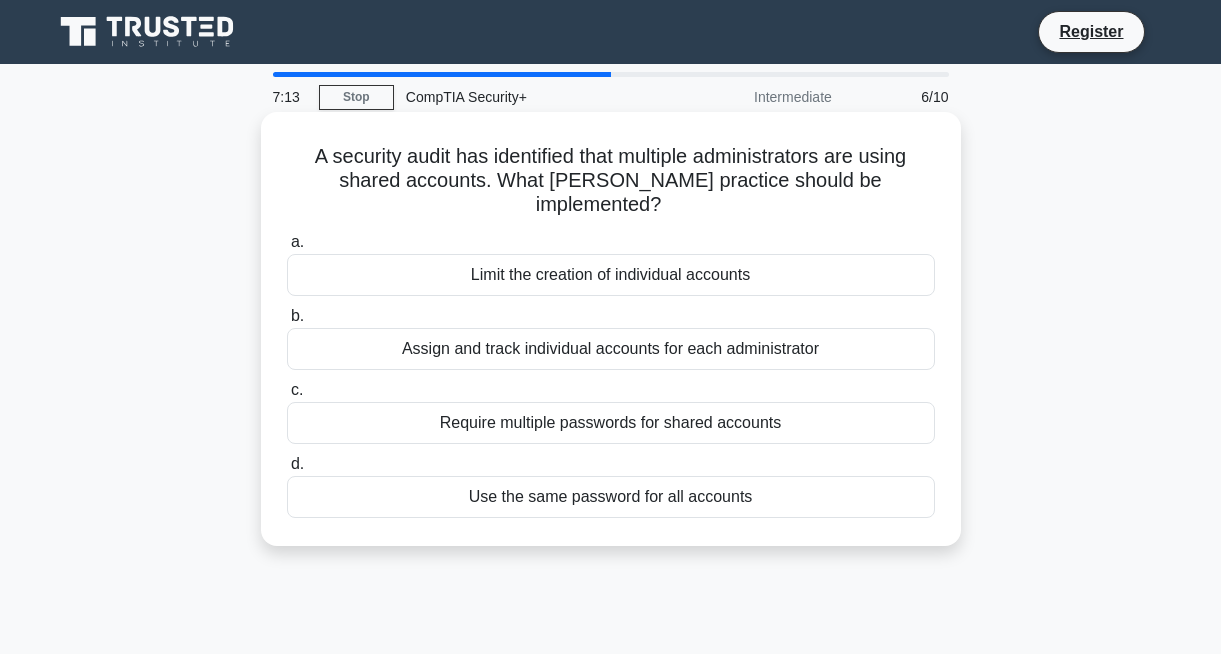 click on "Assign and track individual accounts for each administrator" at bounding box center (611, 349) 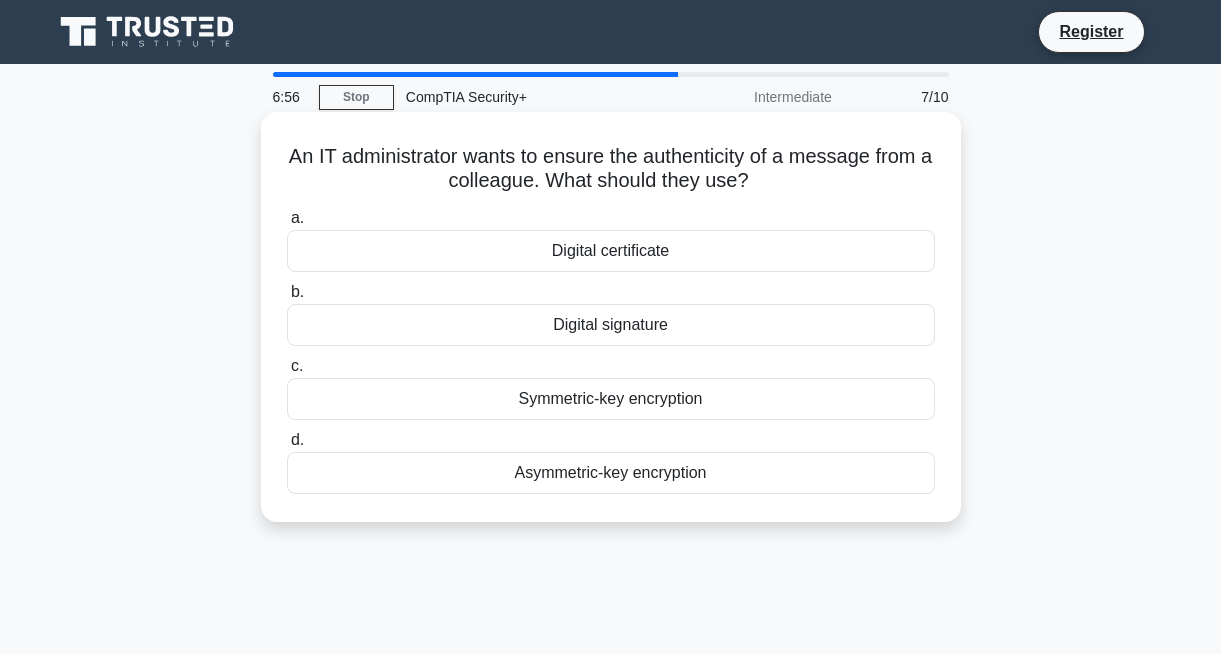 click on "Symmetric-key encryption" at bounding box center [611, 399] 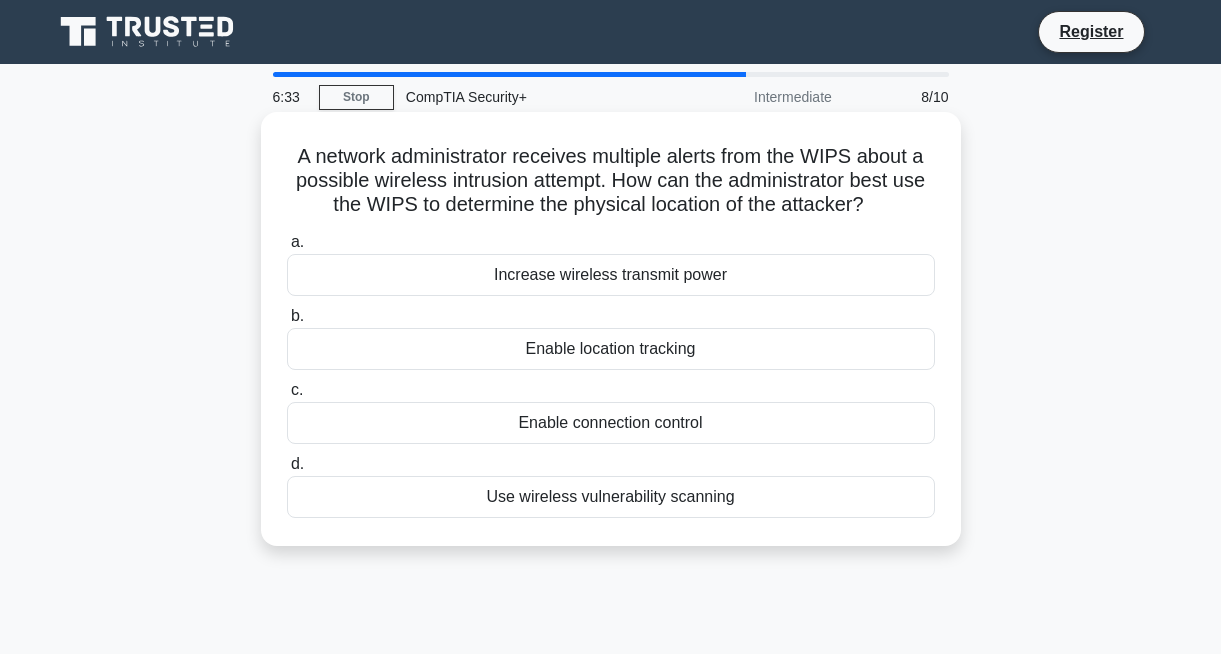 click on "Enable connection control" at bounding box center (611, 423) 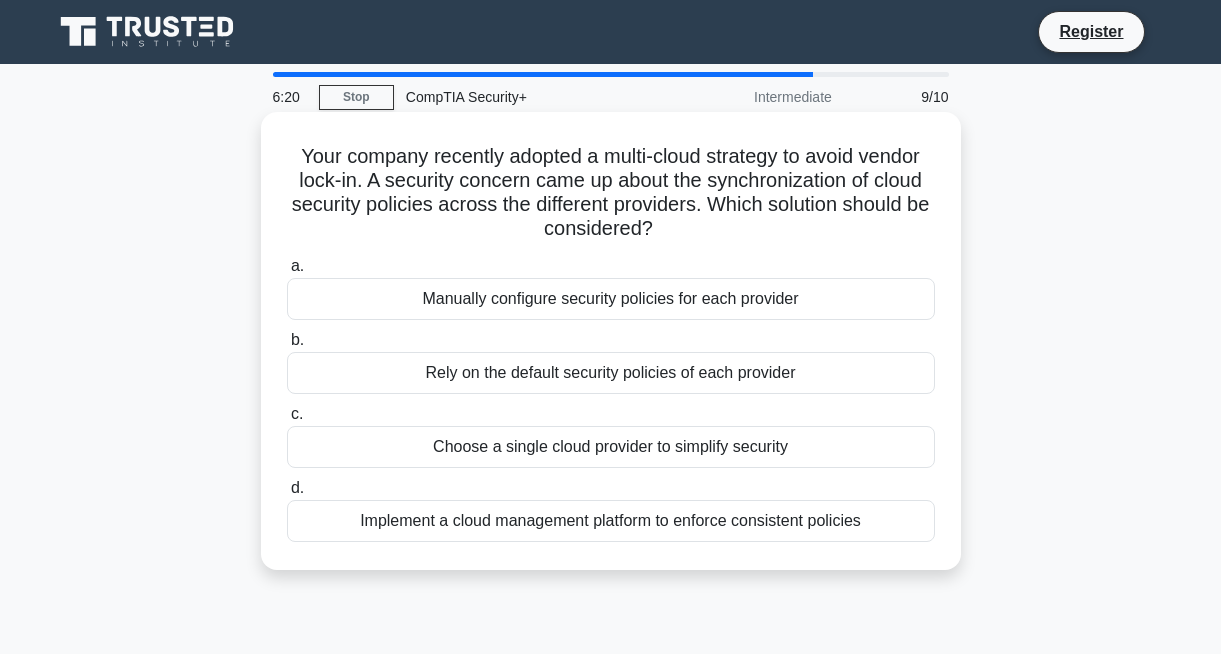 click on "Rely on the default security policies of each provider" at bounding box center [611, 373] 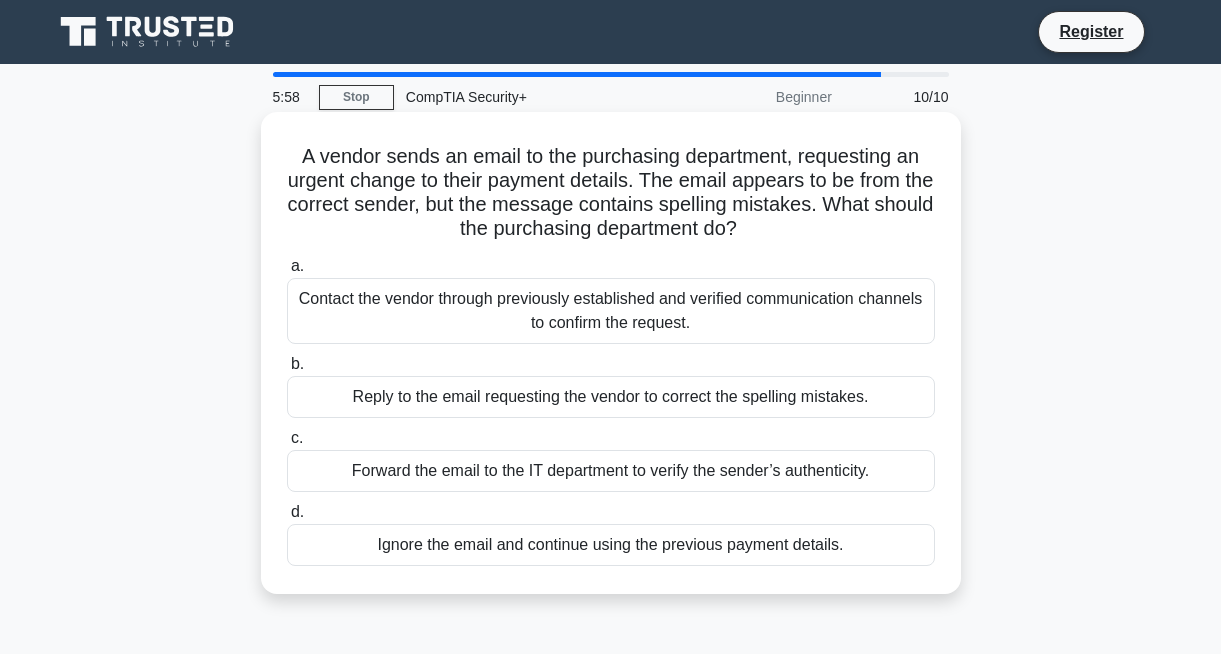 click on "Contact the vendor through previously established and verified communication channels to confirm the request." at bounding box center [611, 311] 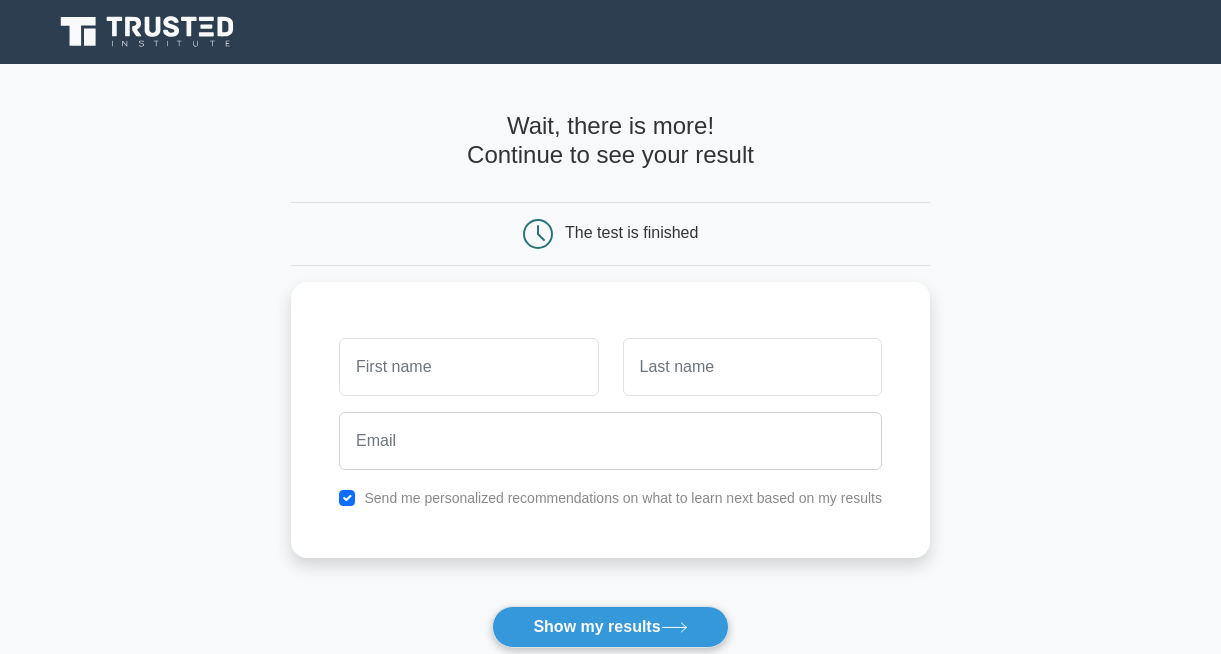scroll, scrollTop: 60, scrollLeft: 0, axis: vertical 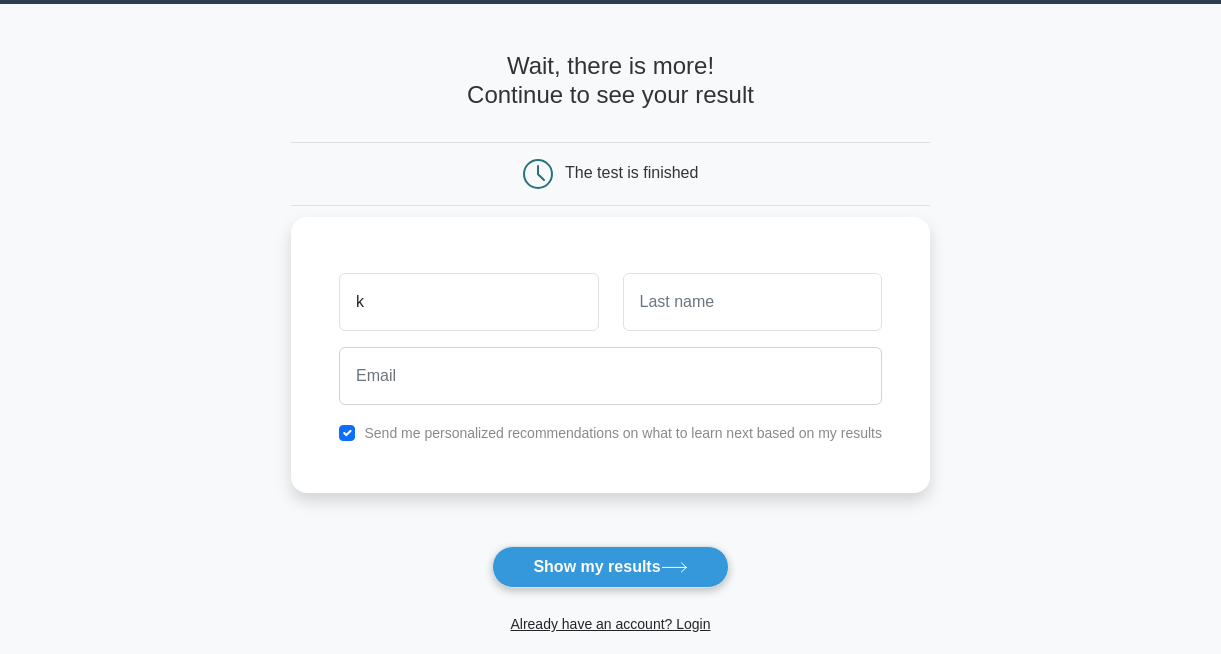 type on "k" 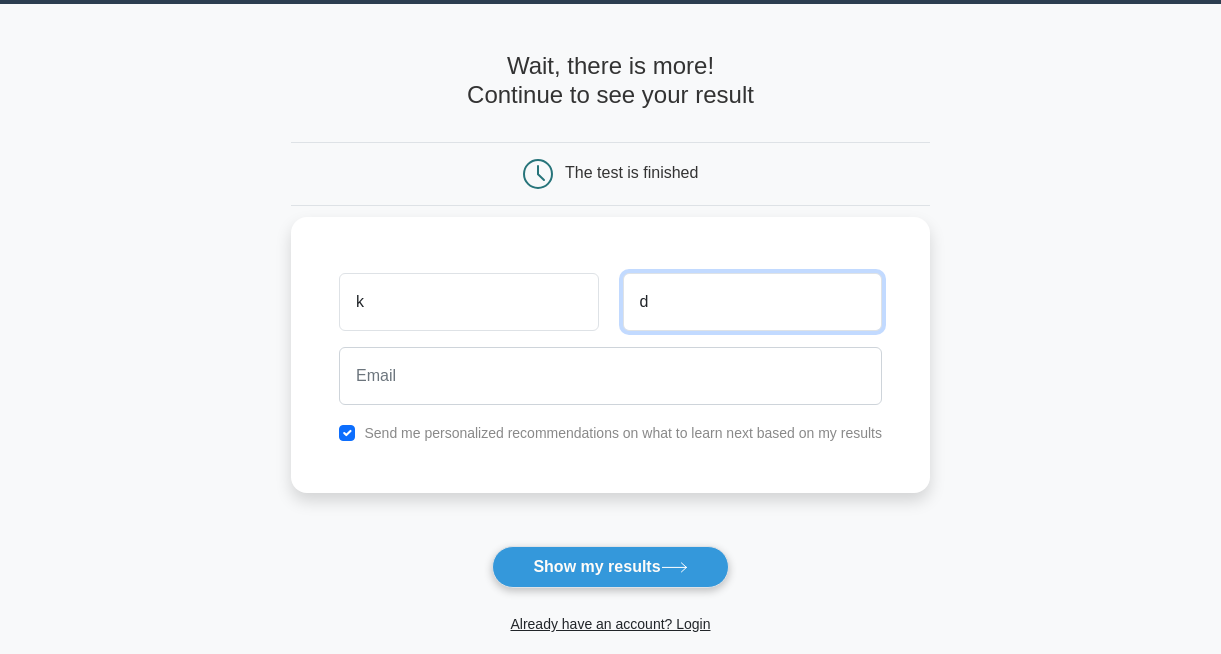 click on "d" at bounding box center [752, 302] 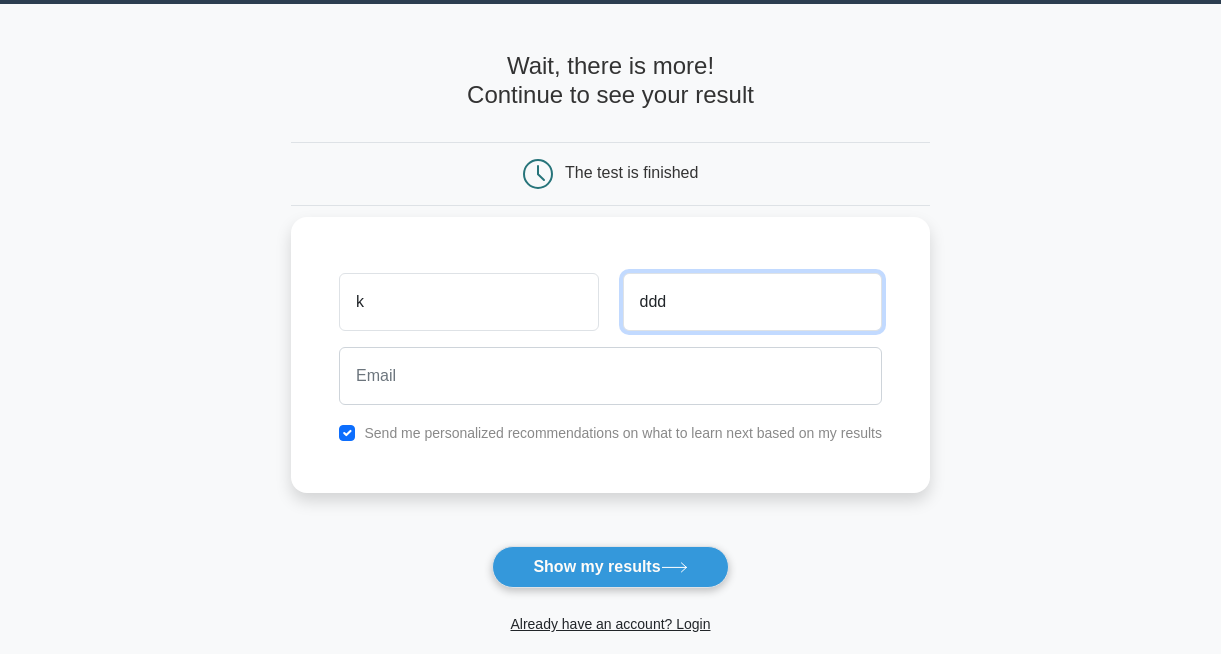 type on "ddd" 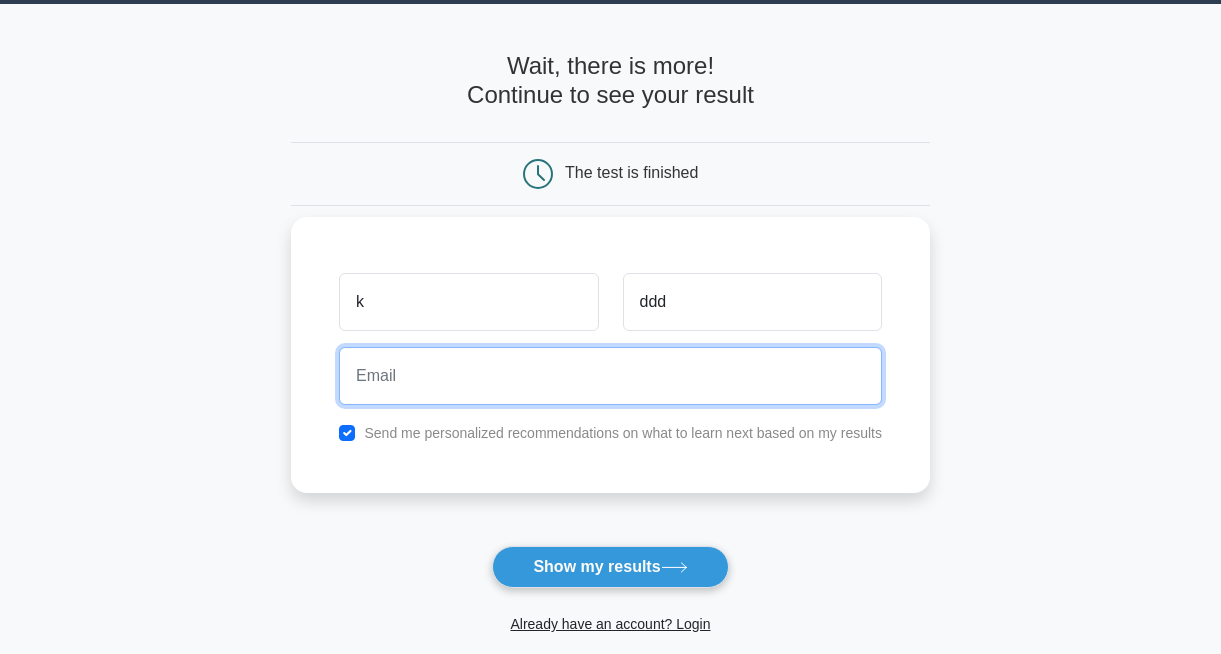 click at bounding box center (610, 376) 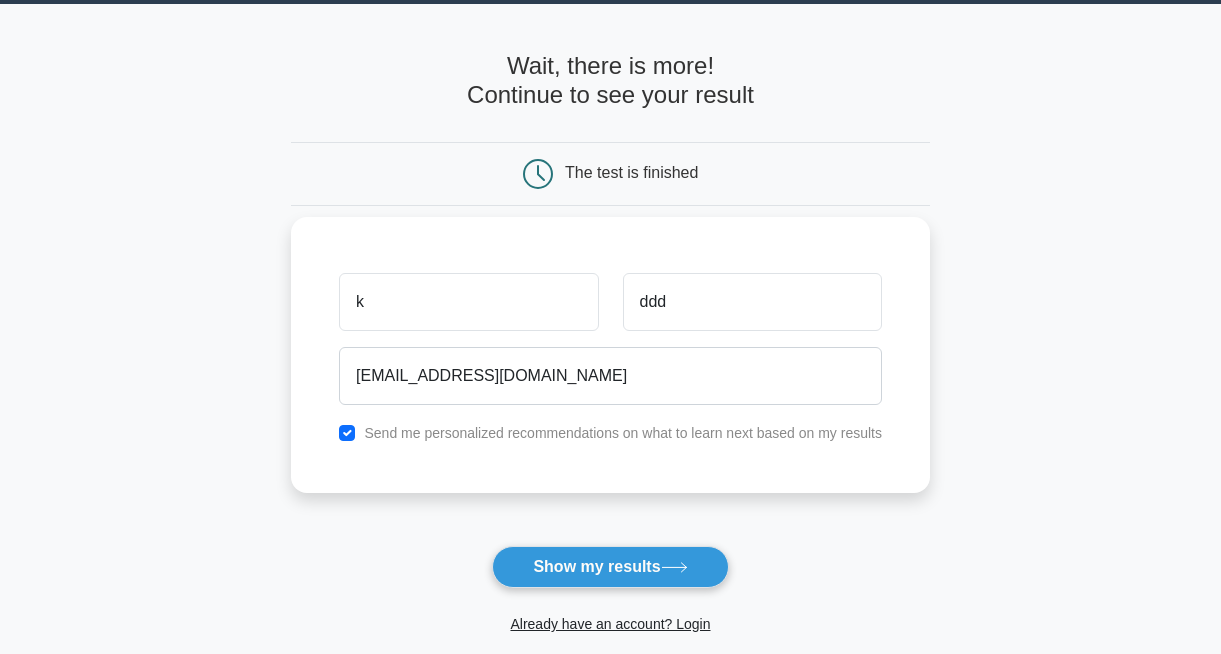 click on "Send me personalized recommendations on what to learn next based on my results" at bounding box center [623, 433] 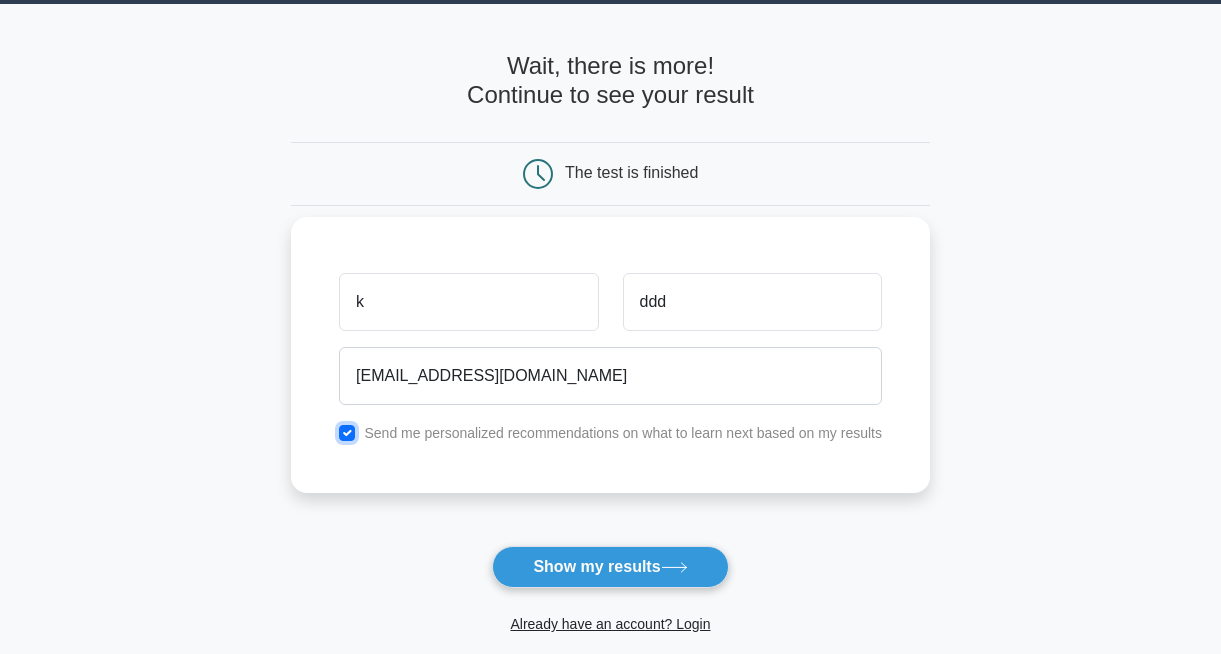 click at bounding box center (347, 433) 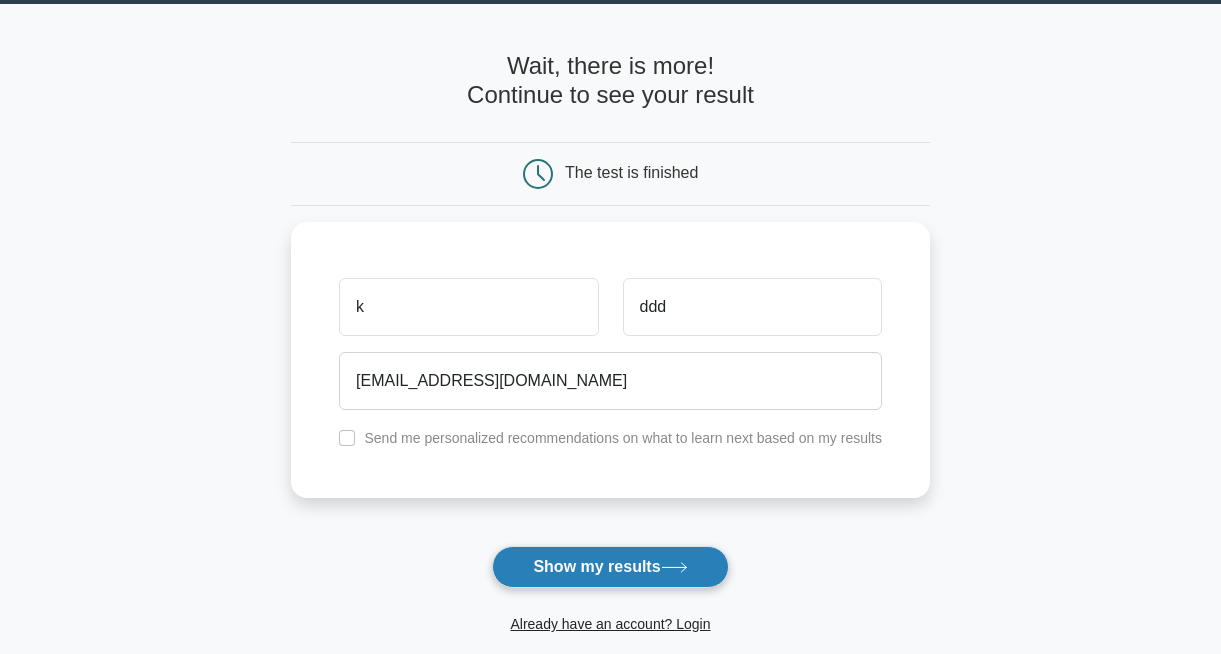 click on "Show my results" at bounding box center [610, 567] 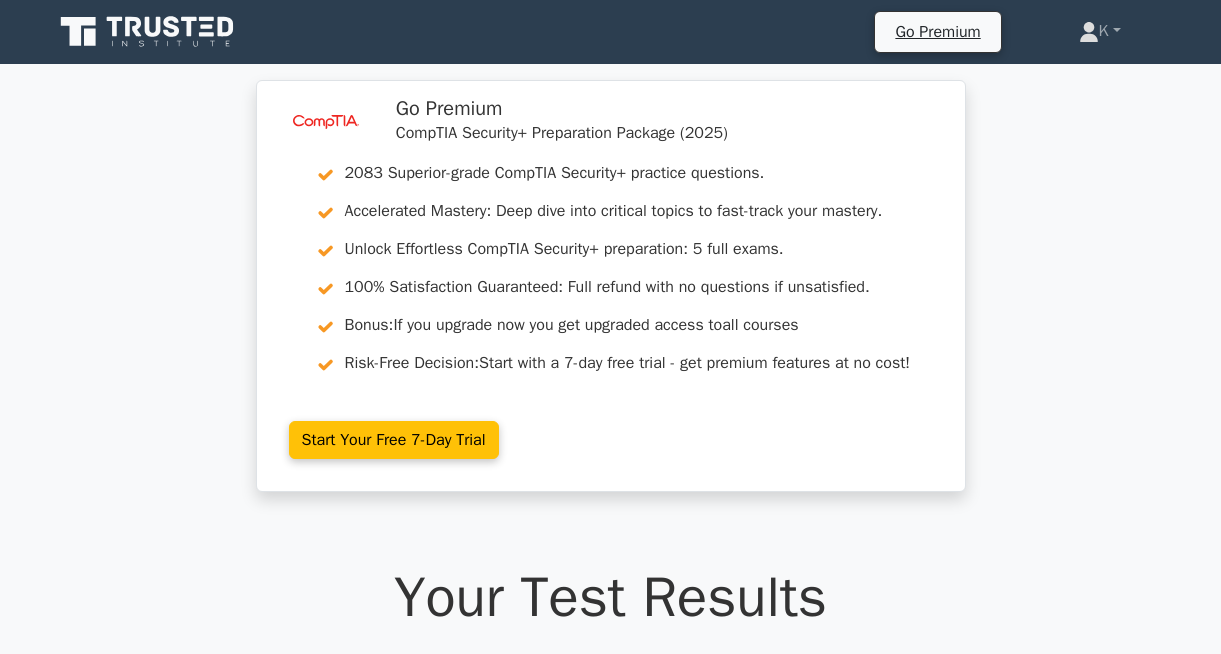 scroll, scrollTop: 0, scrollLeft: 0, axis: both 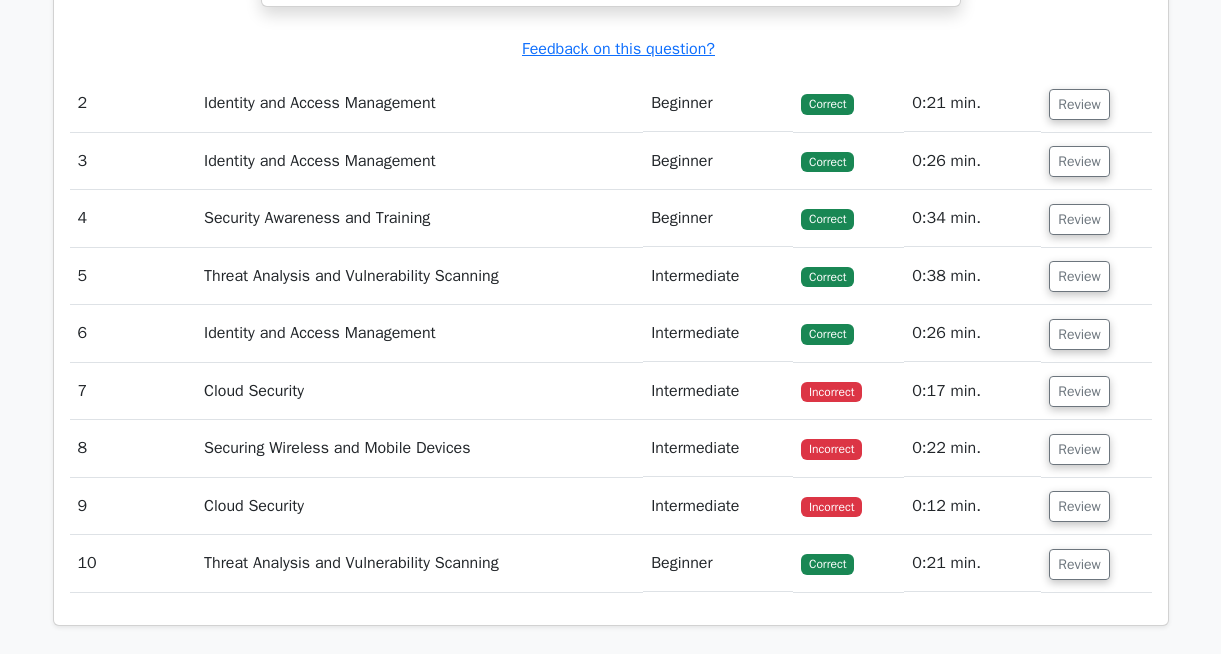 click on "Cloud Security" at bounding box center [419, 391] 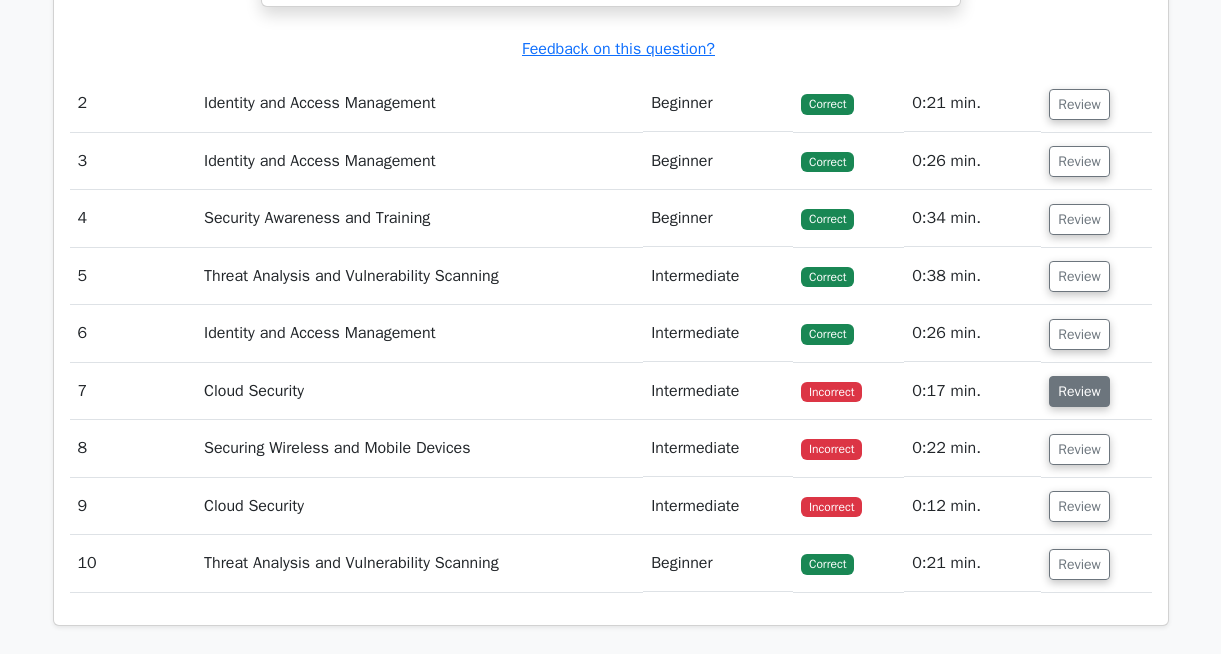 click on "Review" at bounding box center (1079, 391) 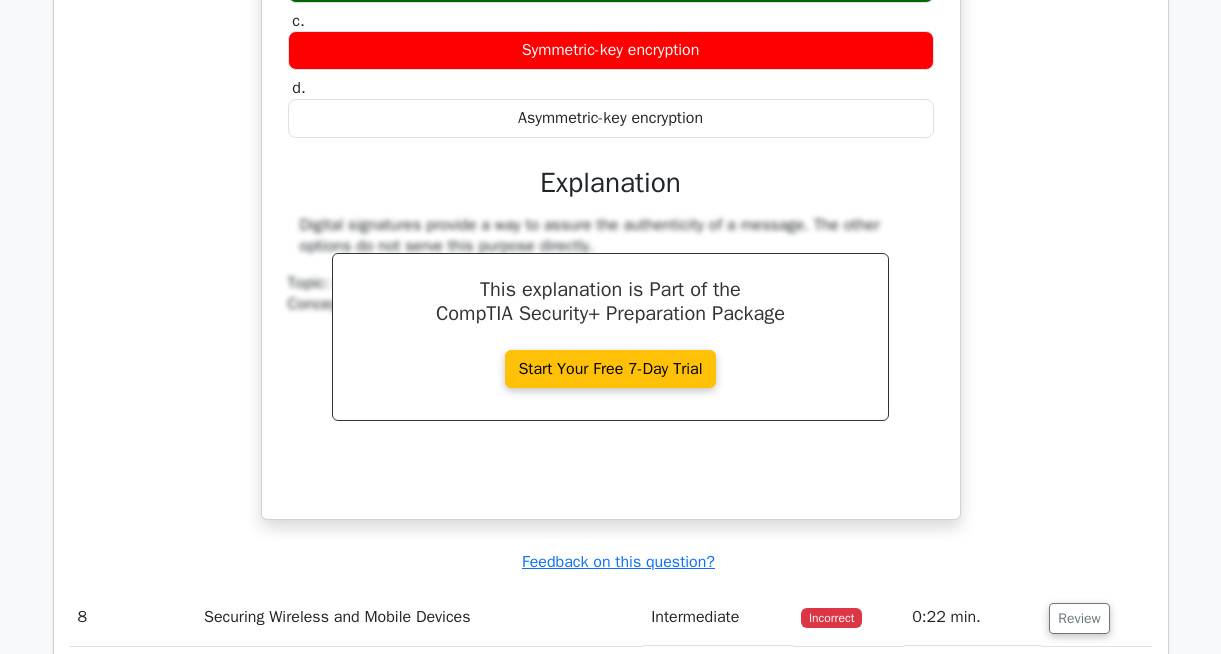 scroll, scrollTop: 2959, scrollLeft: 0, axis: vertical 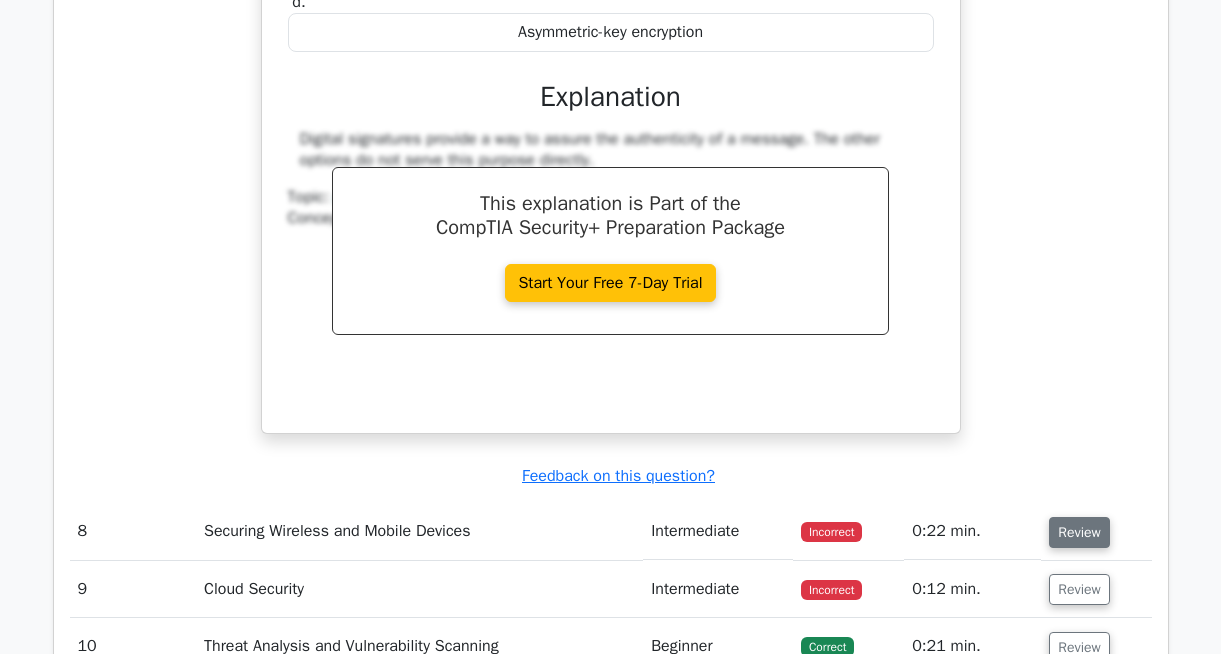 click on "Review" at bounding box center [1079, 532] 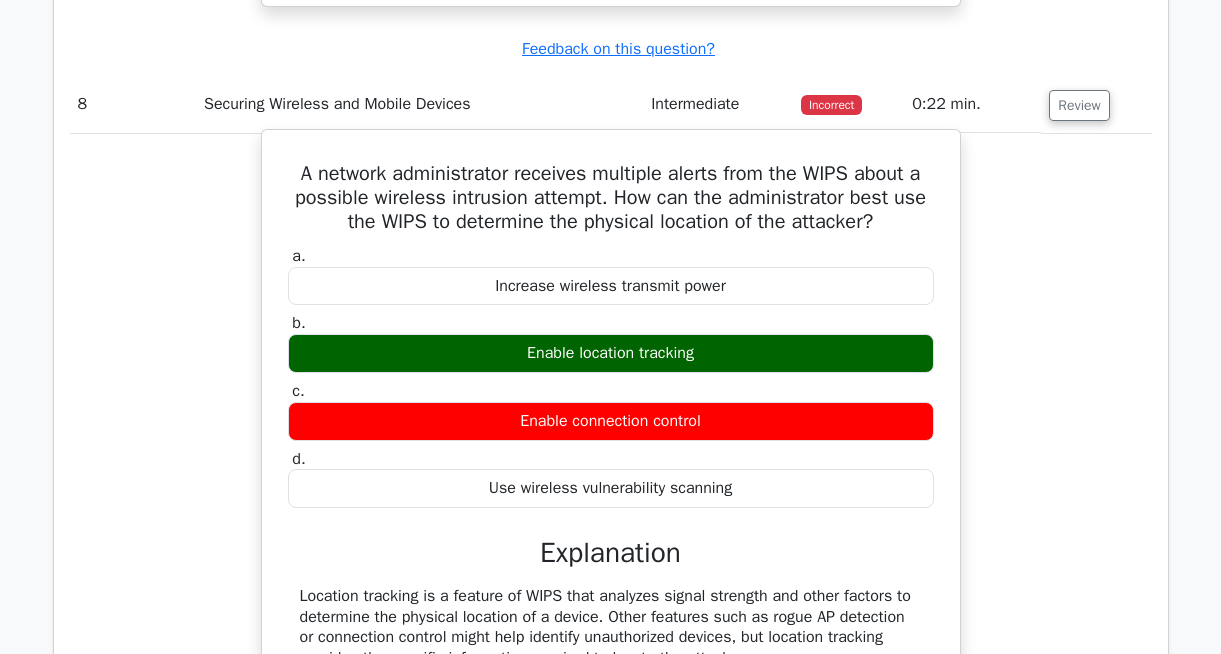 scroll, scrollTop: 3882, scrollLeft: 0, axis: vertical 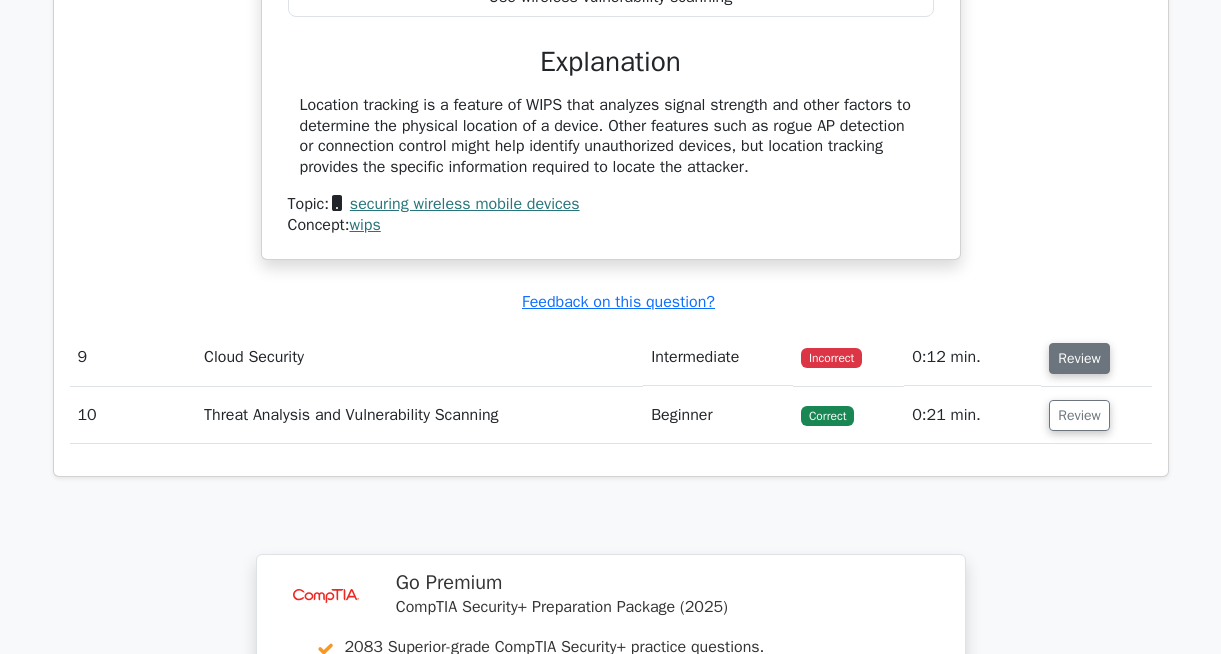 click on "Review" at bounding box center (1079, 358) 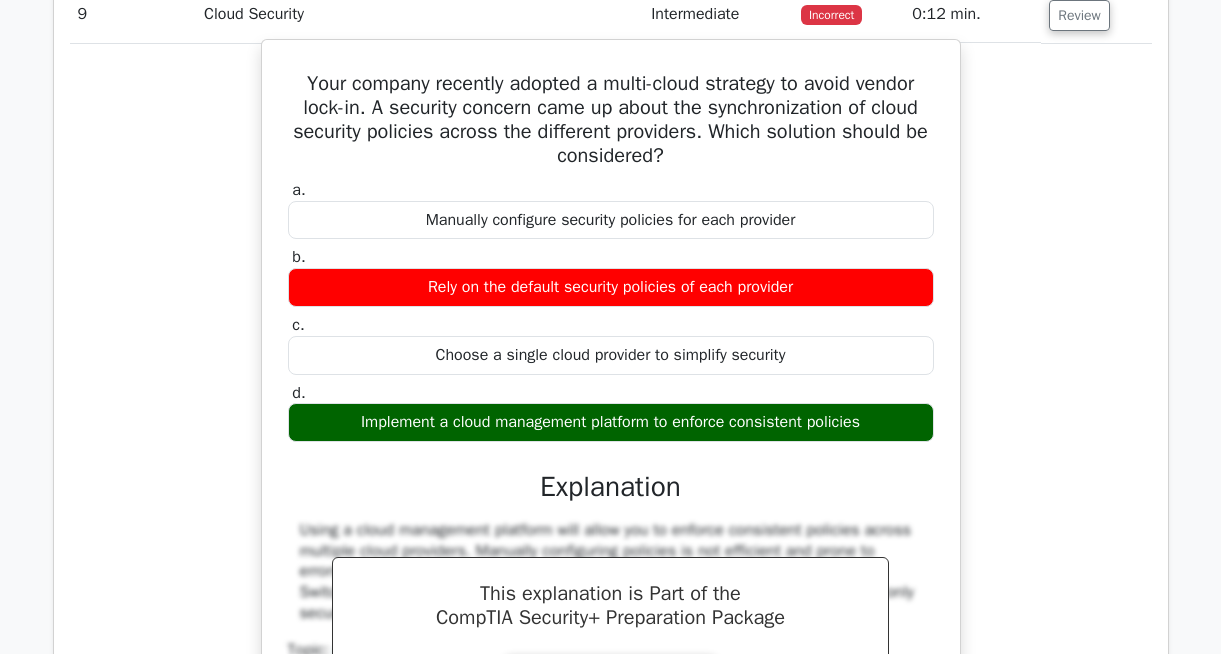 scroll, scrollTop: 4223, scrollLeft: 0, axis: vertical 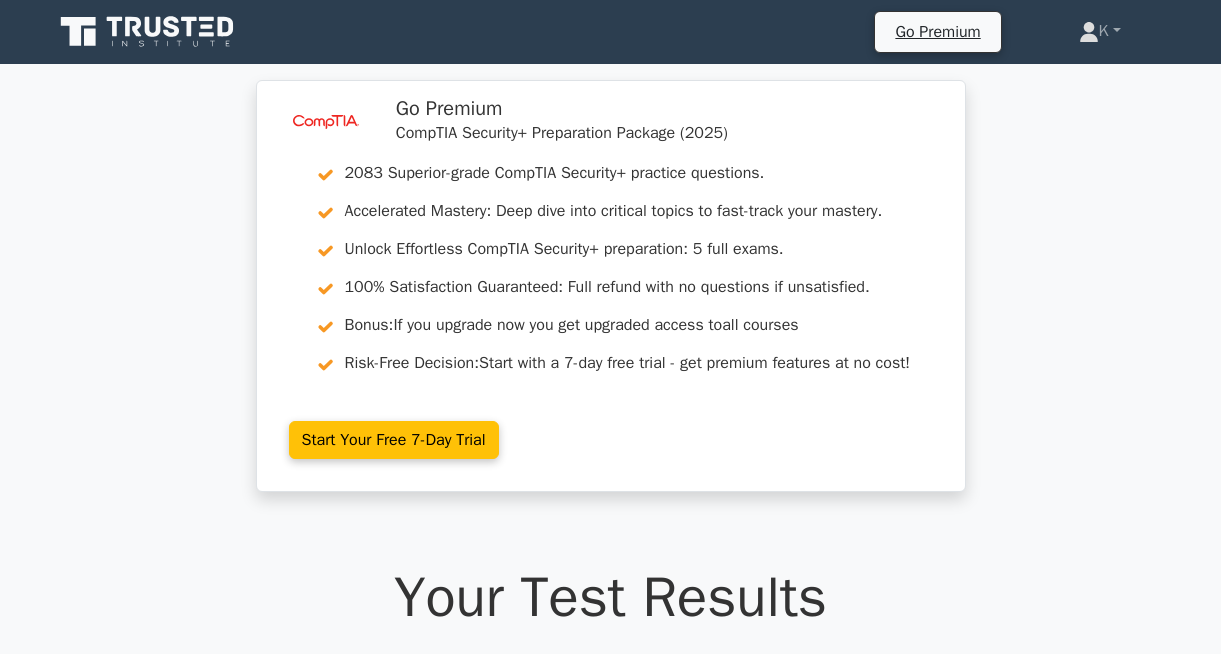 click 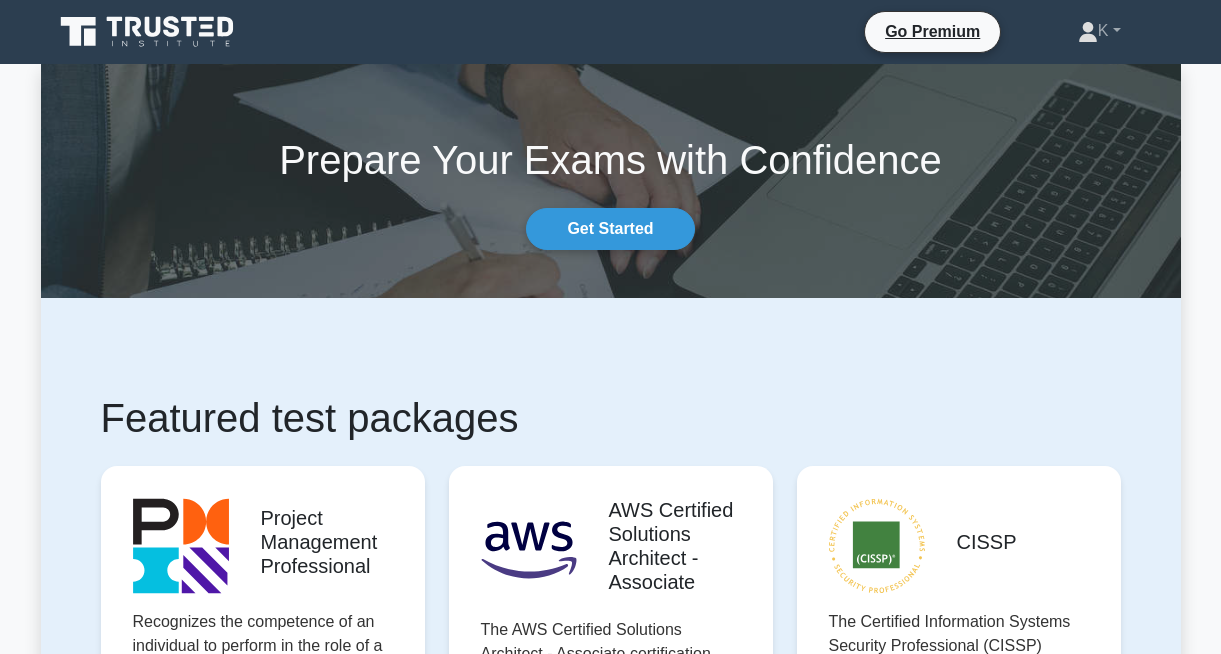 scroll, scrollTop: 0, scrollLeft: 0, axis: both 